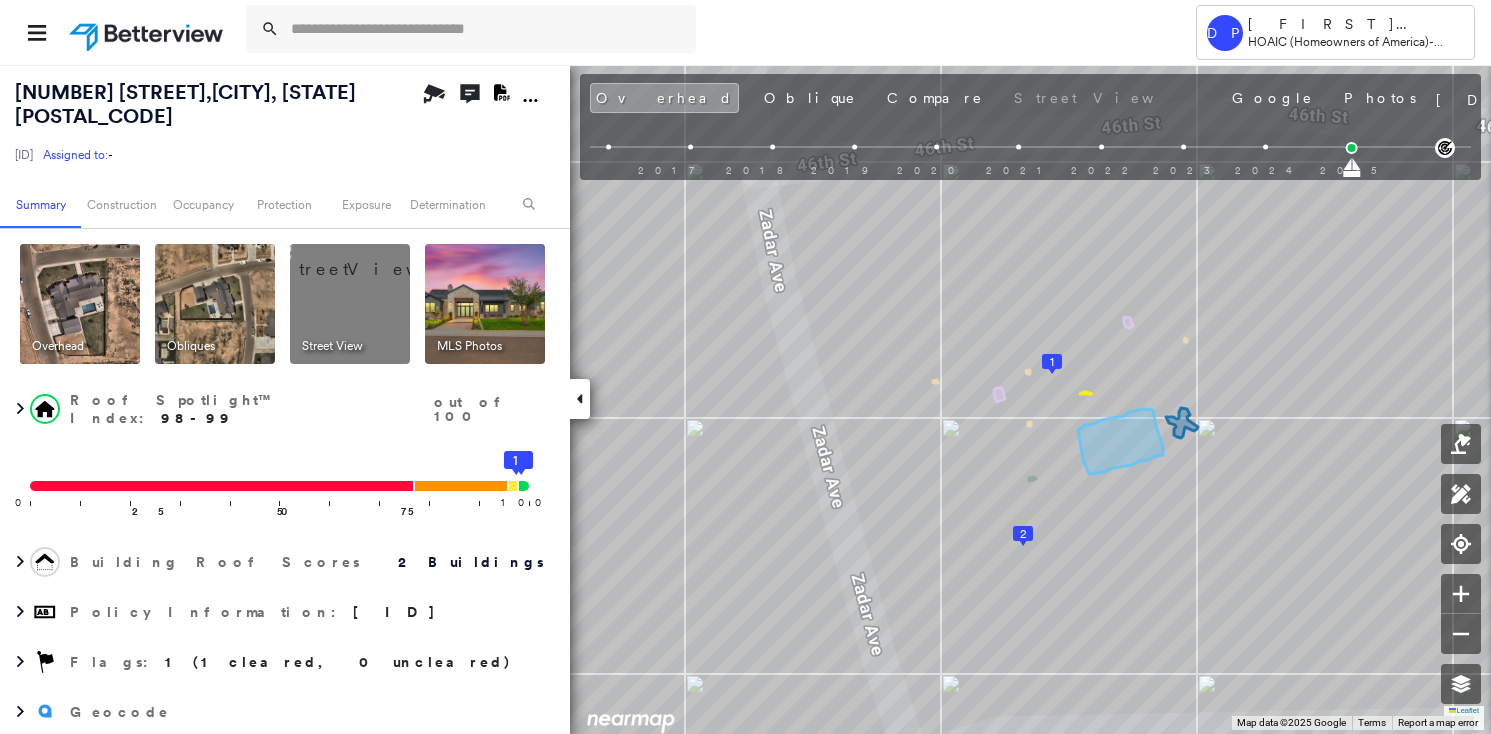 scroll, scrollTop: 0, scrollLeft: 0, axis: both 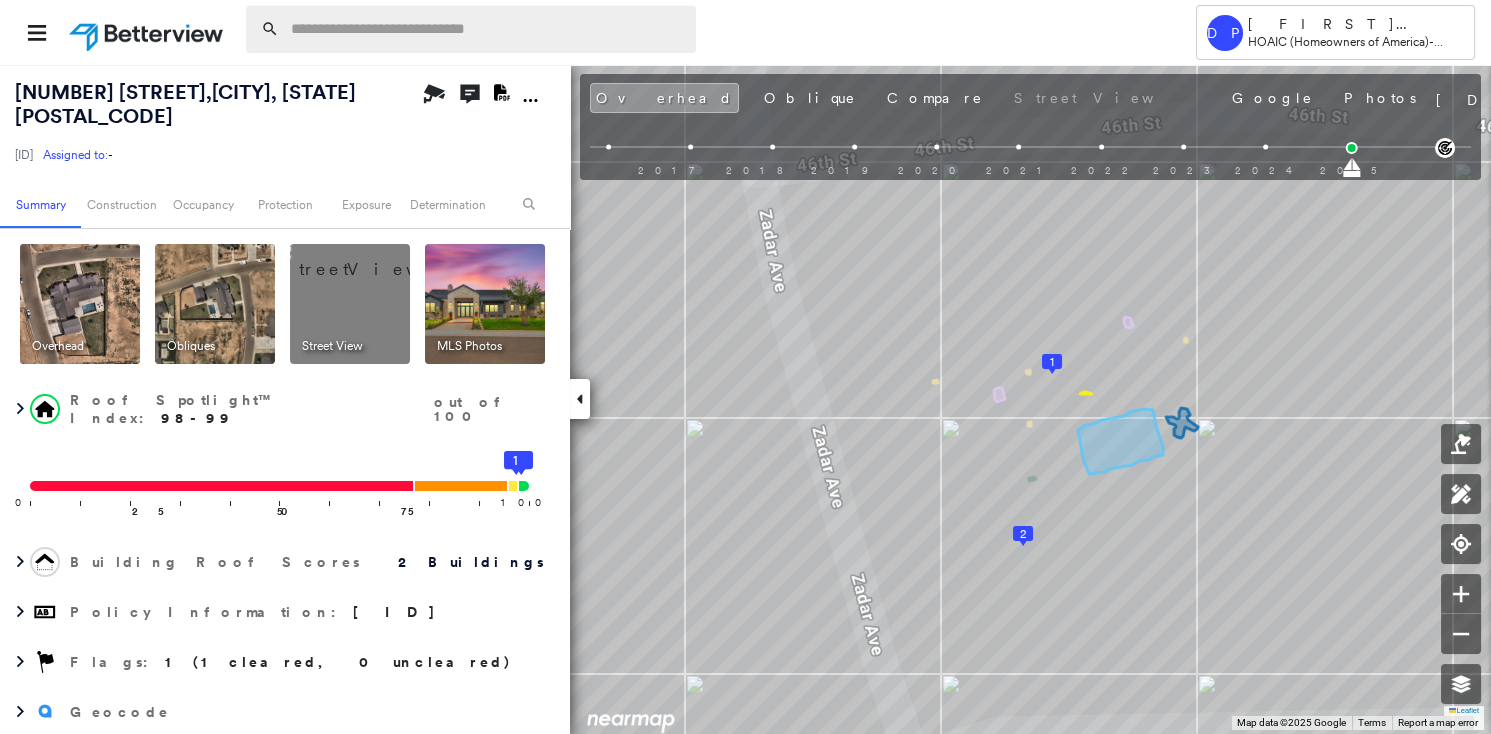 paste on "**********" 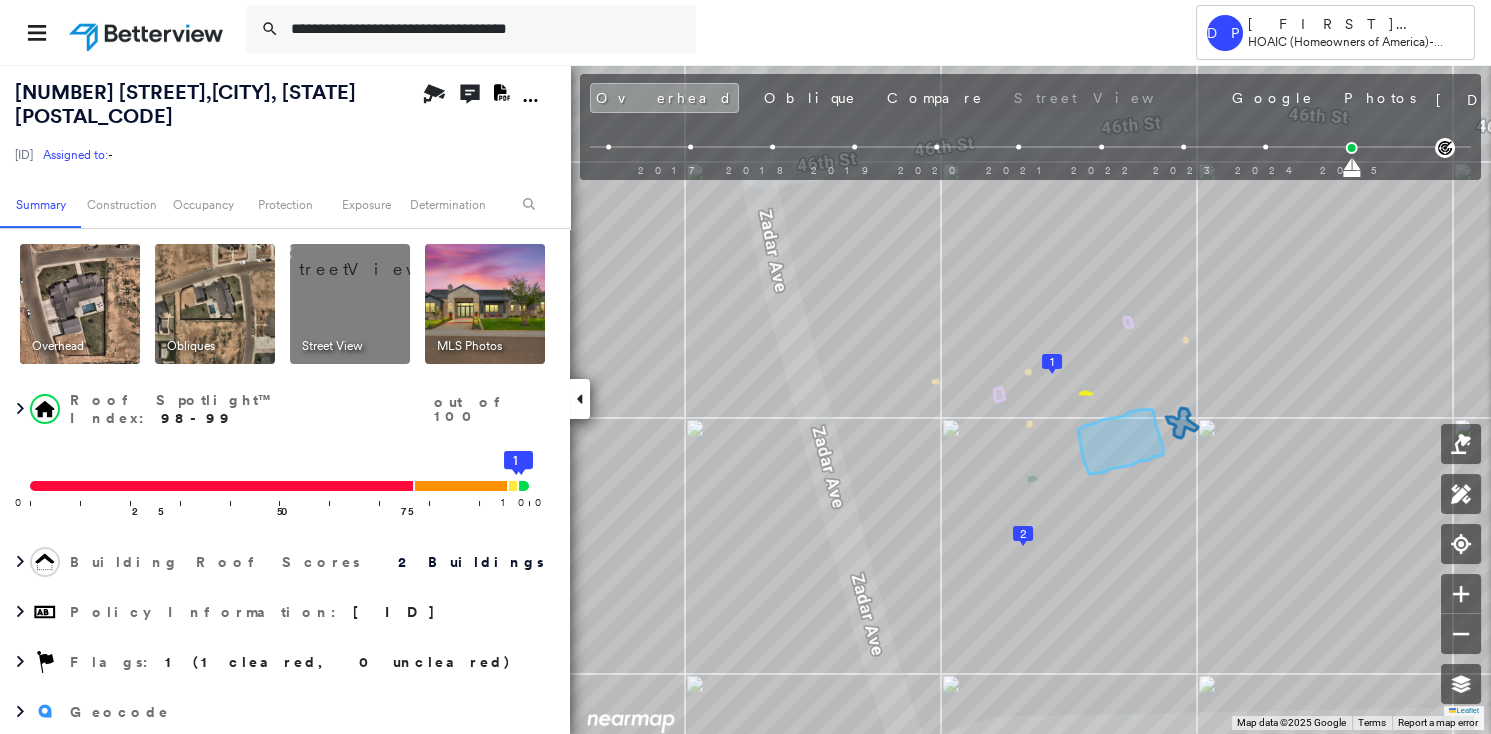 type on "**********" 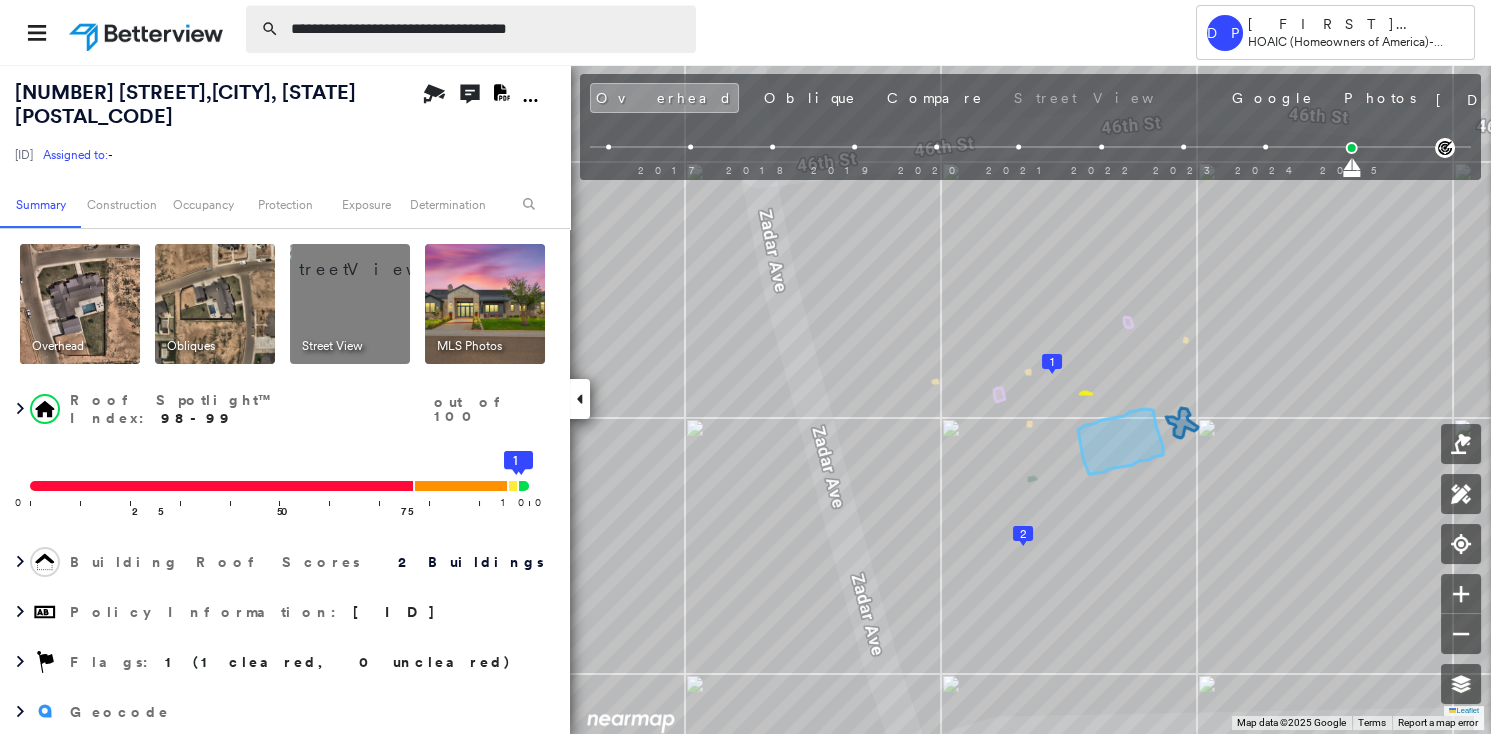 click on "**********" at bounding box center [487, 29] 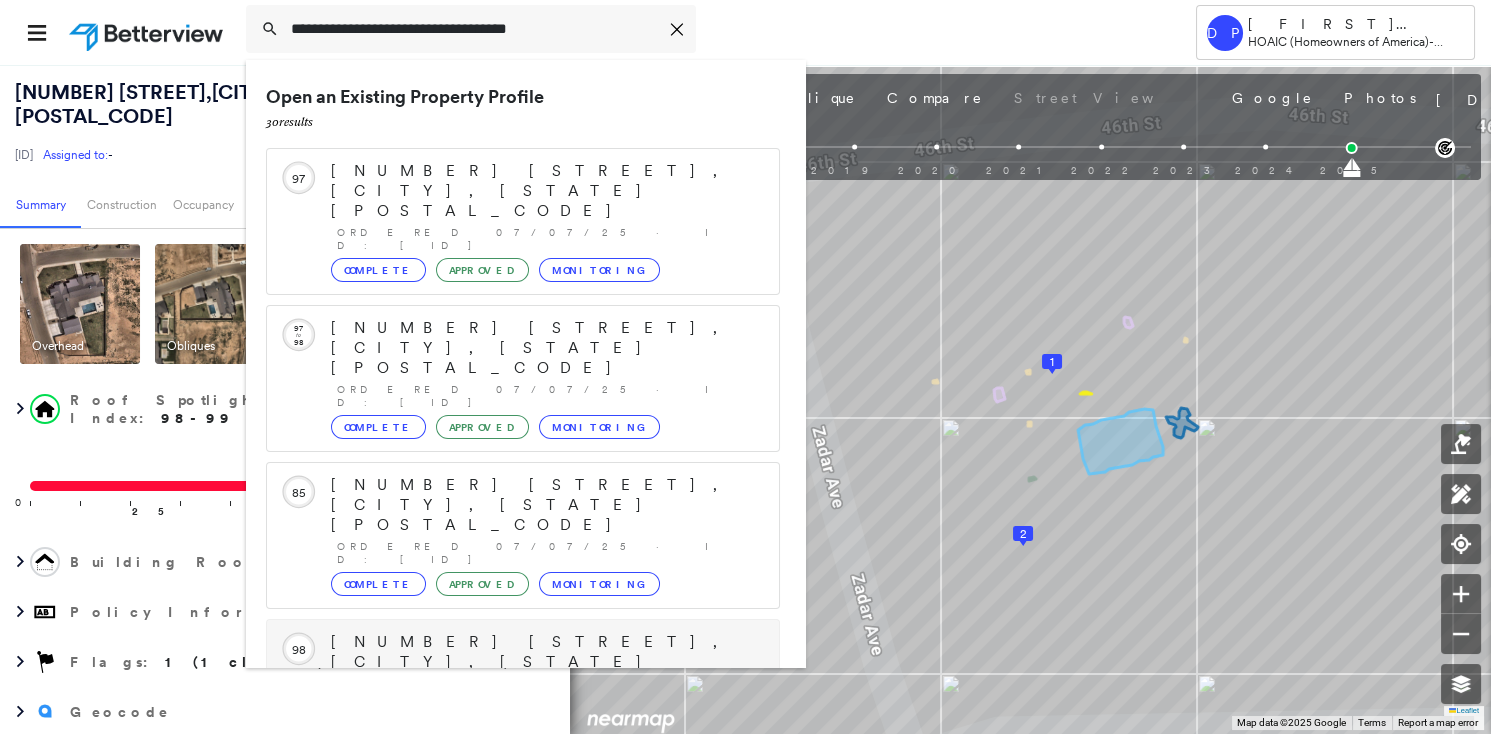 scroll, scrollTop: 211, scrollLeft: 0, axis: vertical 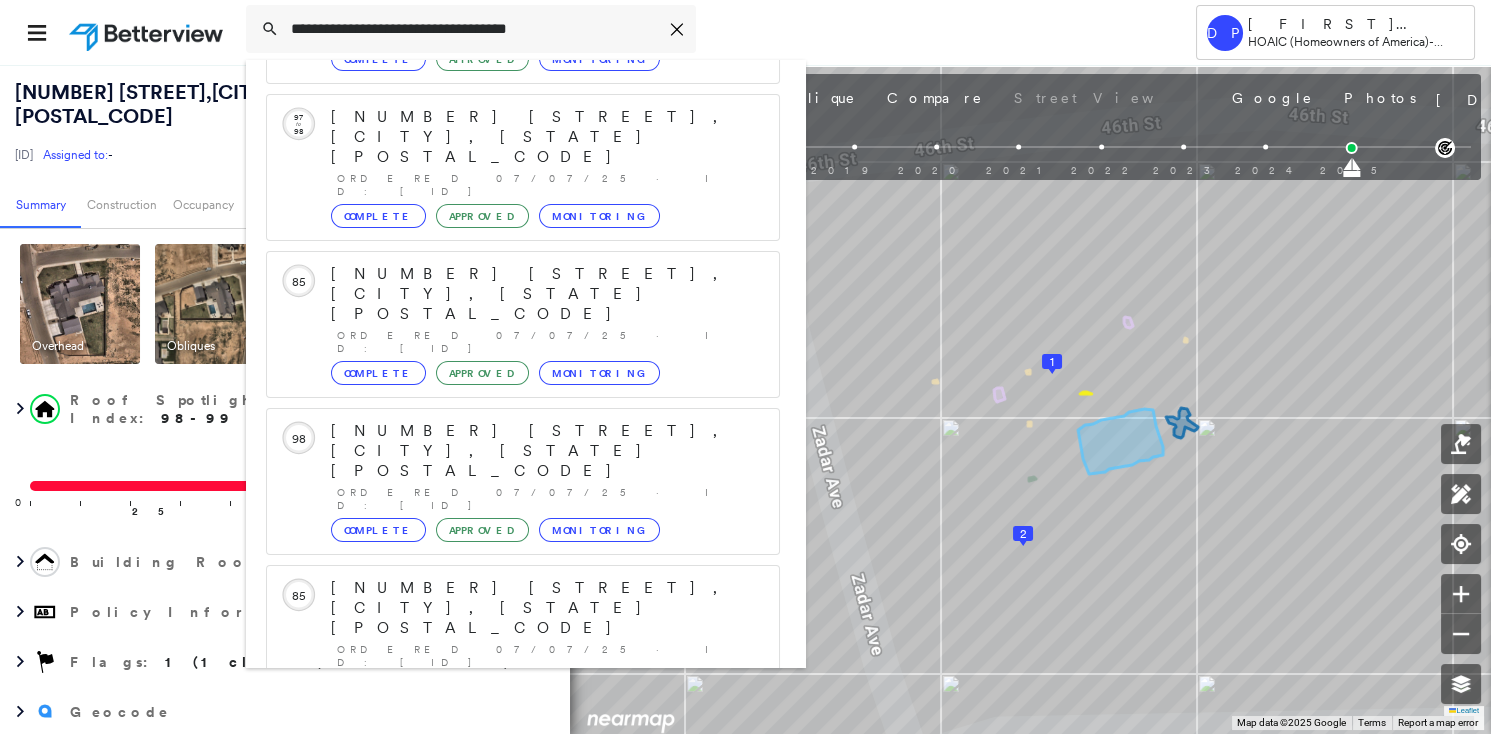 click 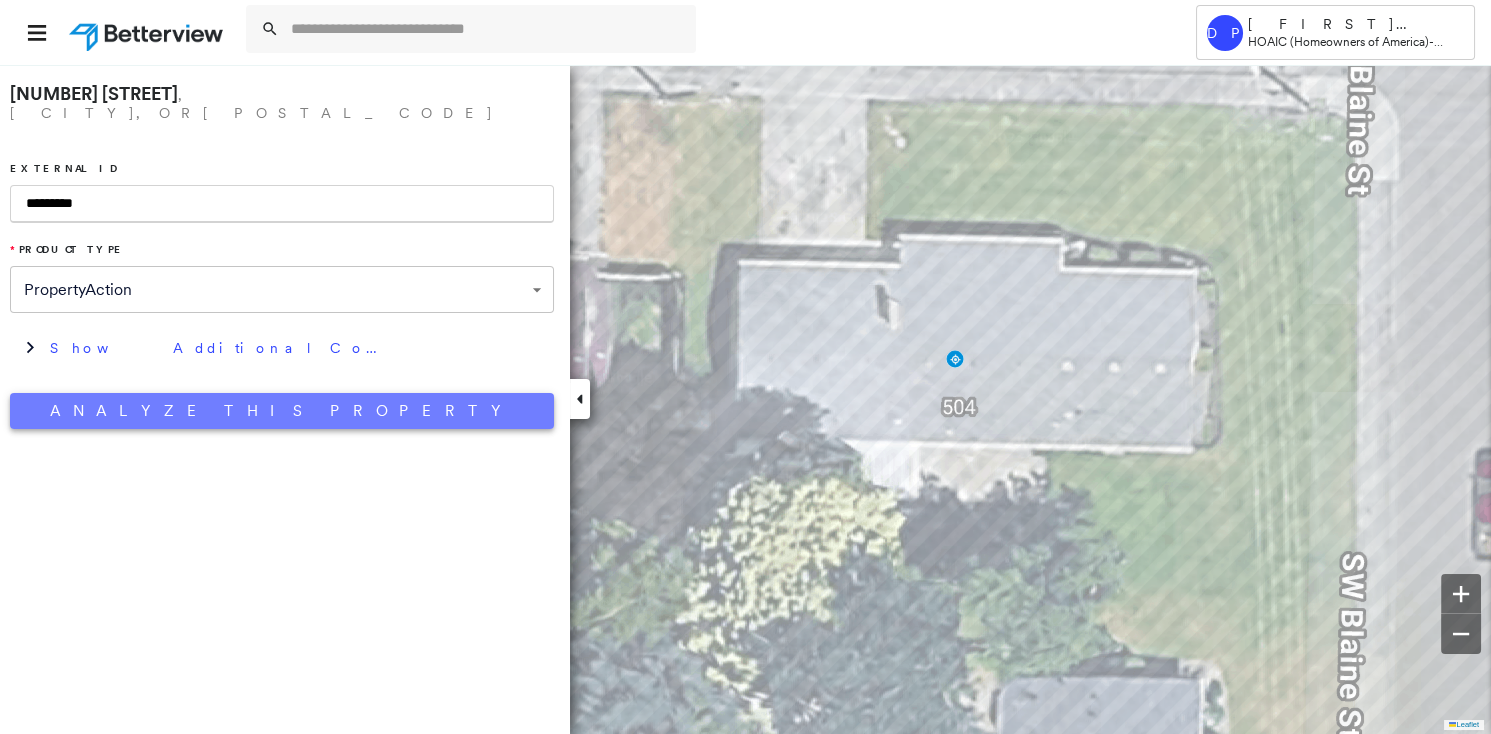 type on "*********" 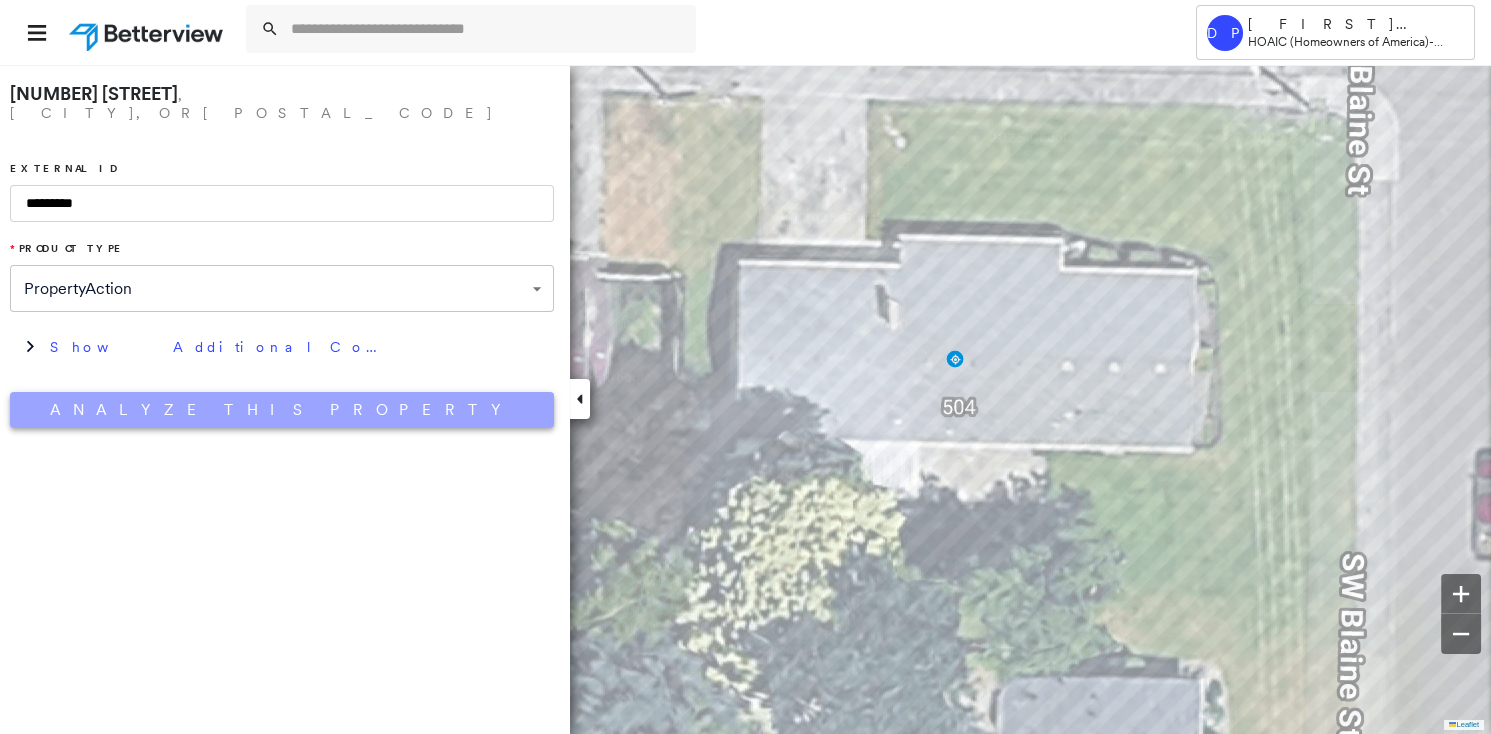 click on "Analyze This Property" at bounding box center [282, 410] 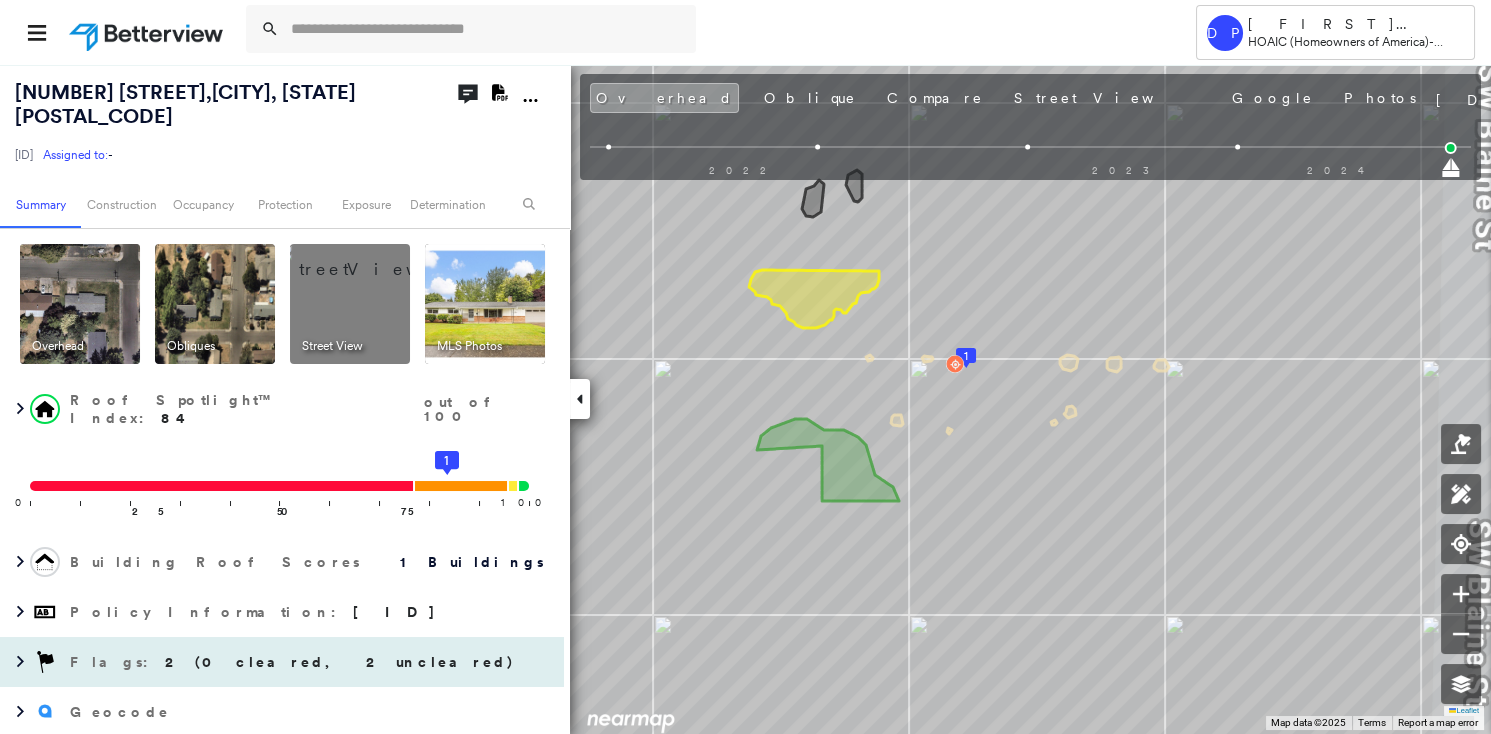 click on "2 (0 cleared, 2 uncleared)" at bounding box center (340, 662) 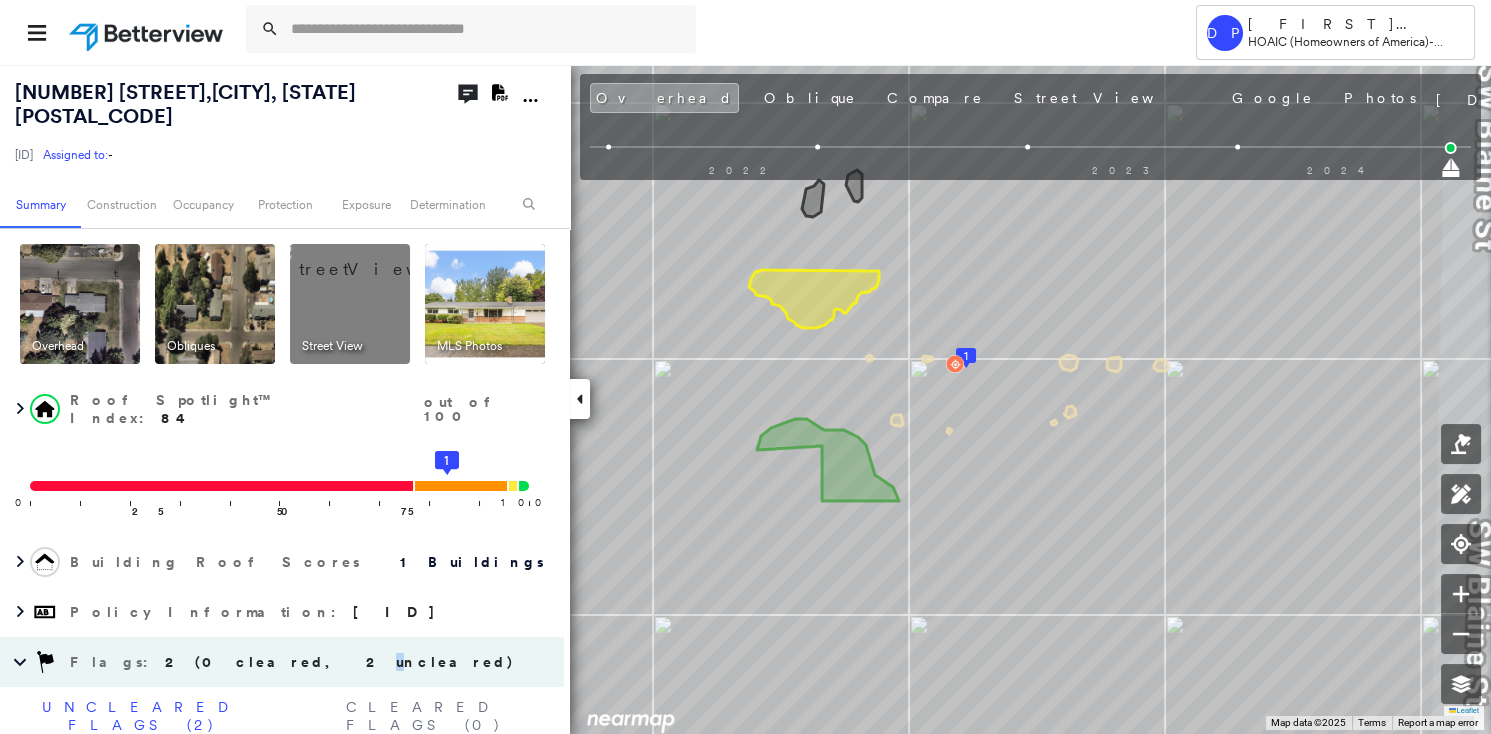scroll, scrollTop: 181, scrollLeft: 0, axis: vertical 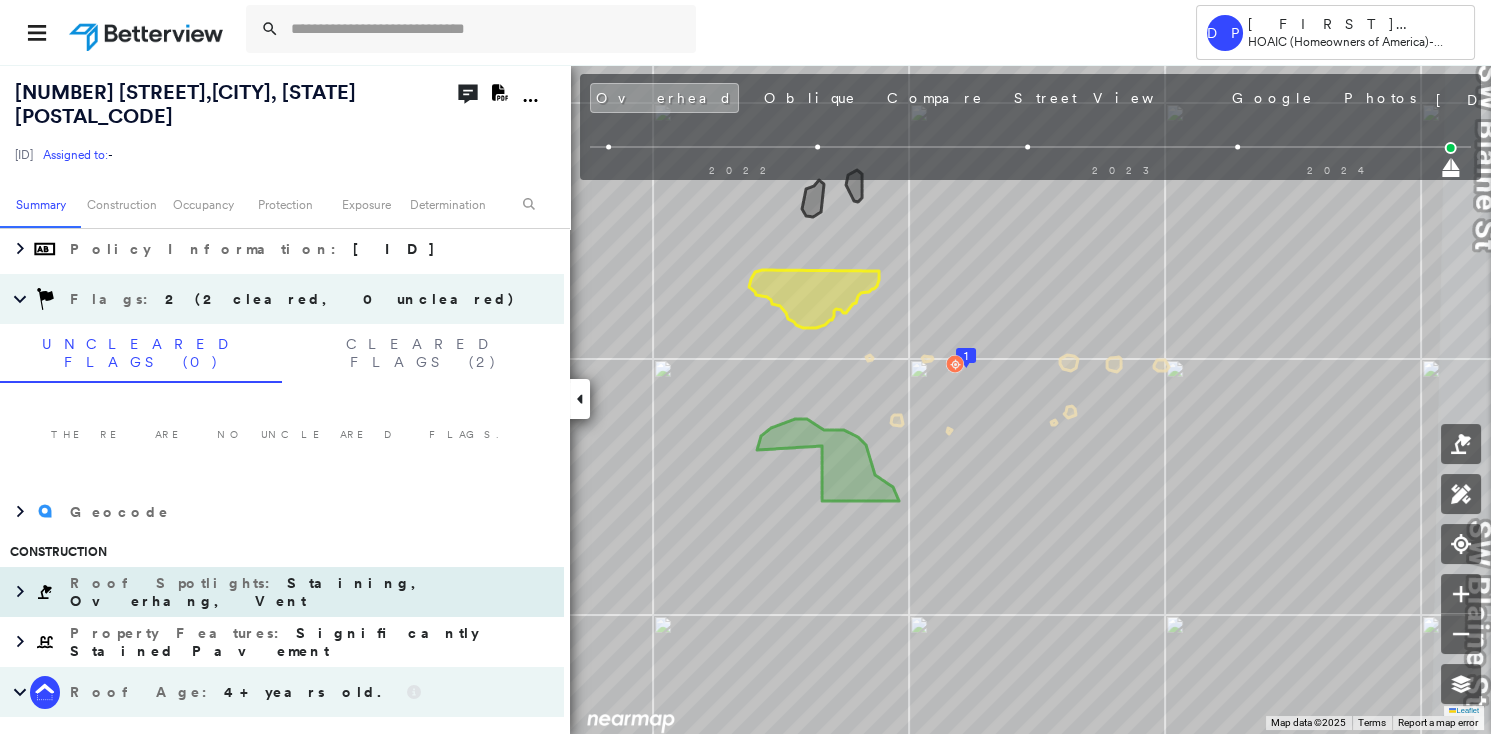 click on "Staining, Overhang, Vent" at bounding box center [252, 592] 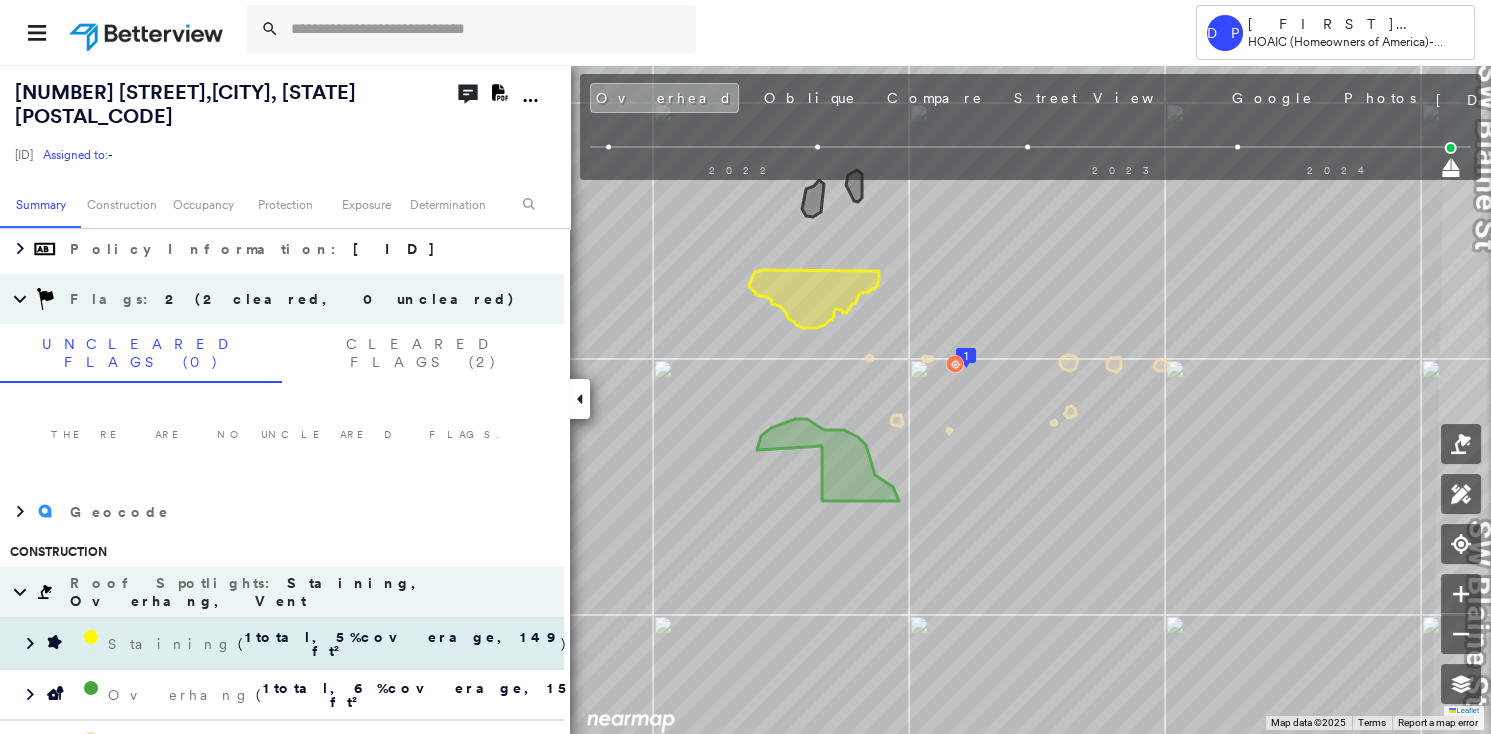 scroll, scrollTop: 90, scrollLeft: 0, axis: vertical 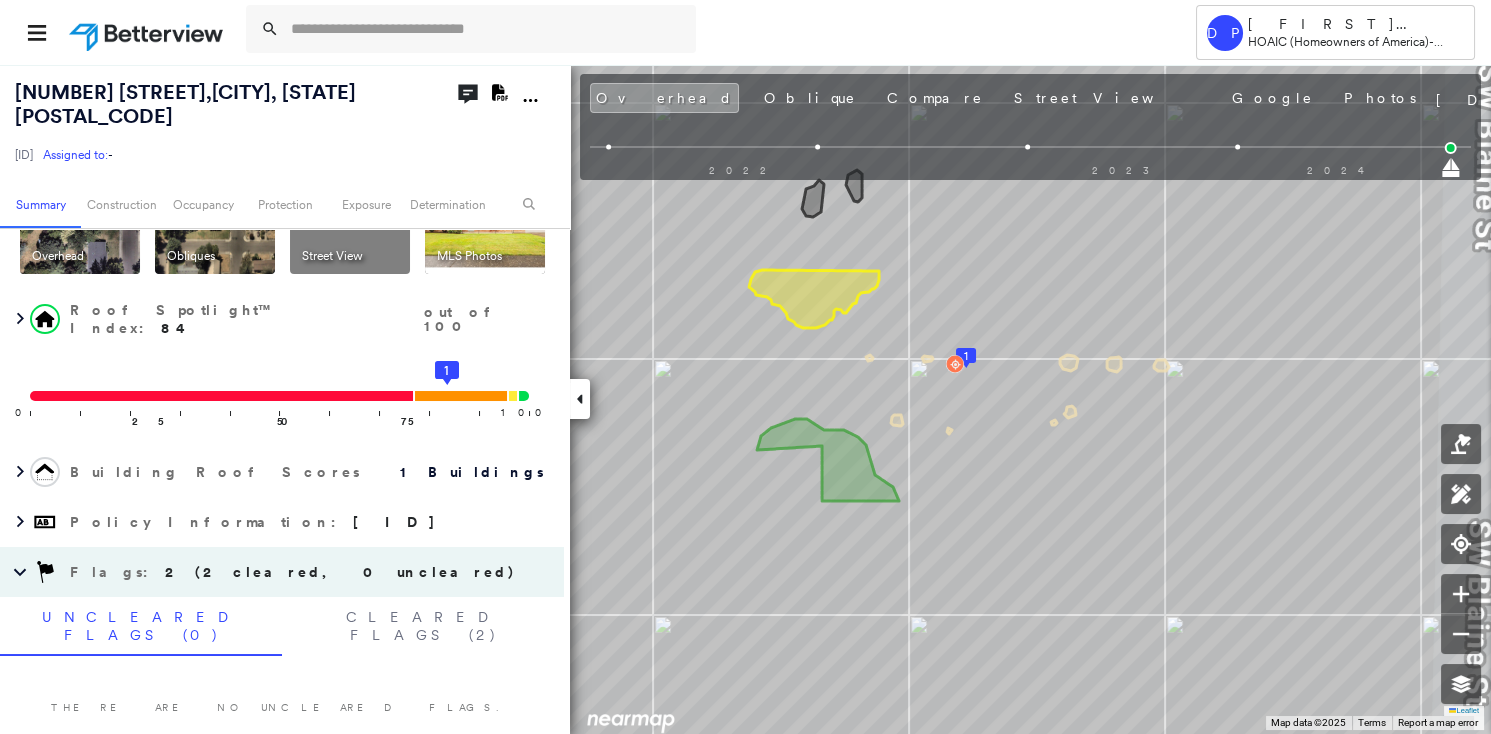 click on "There are no  uncleared  flags." at bounding box center (282, 708) 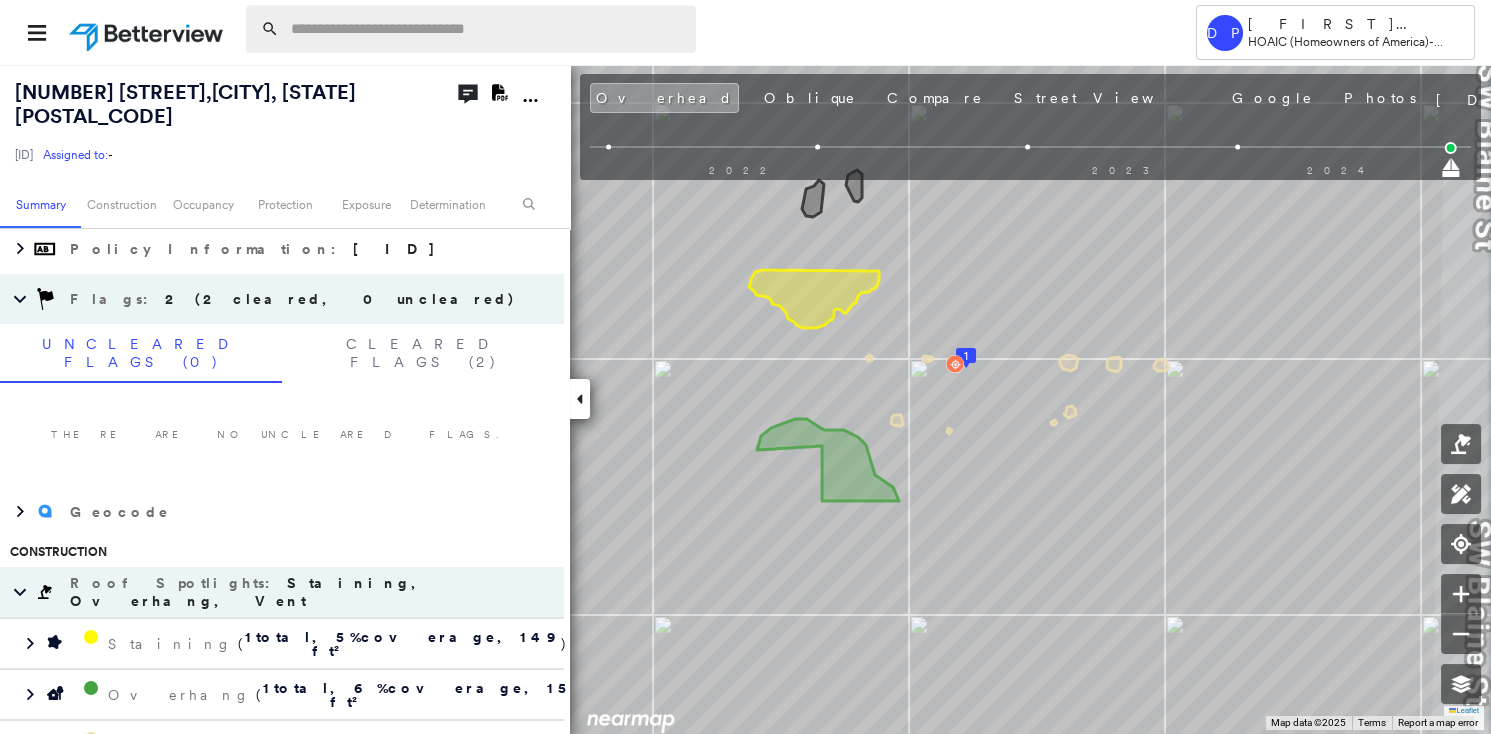 paste on "**********" 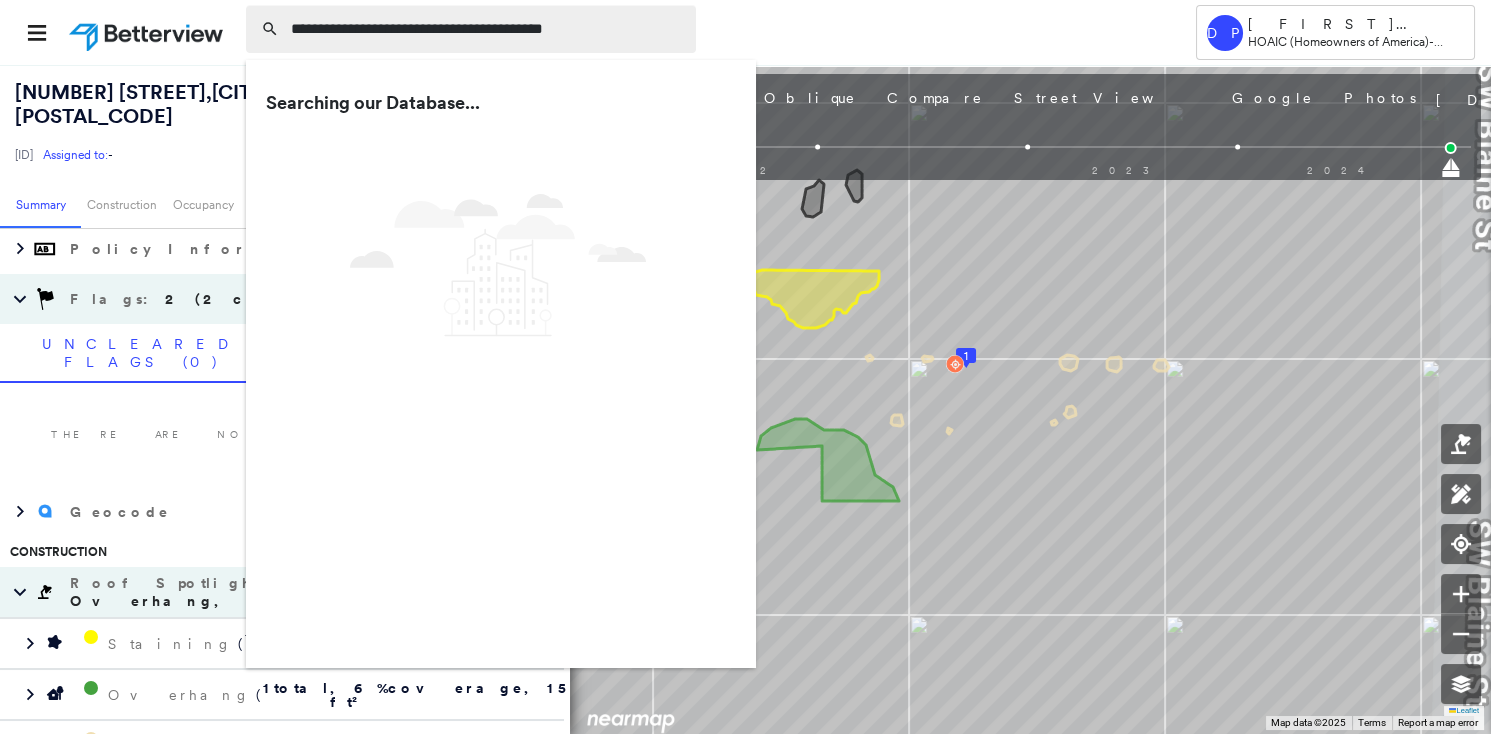 click on "**********" at bounding box center (487, 29) 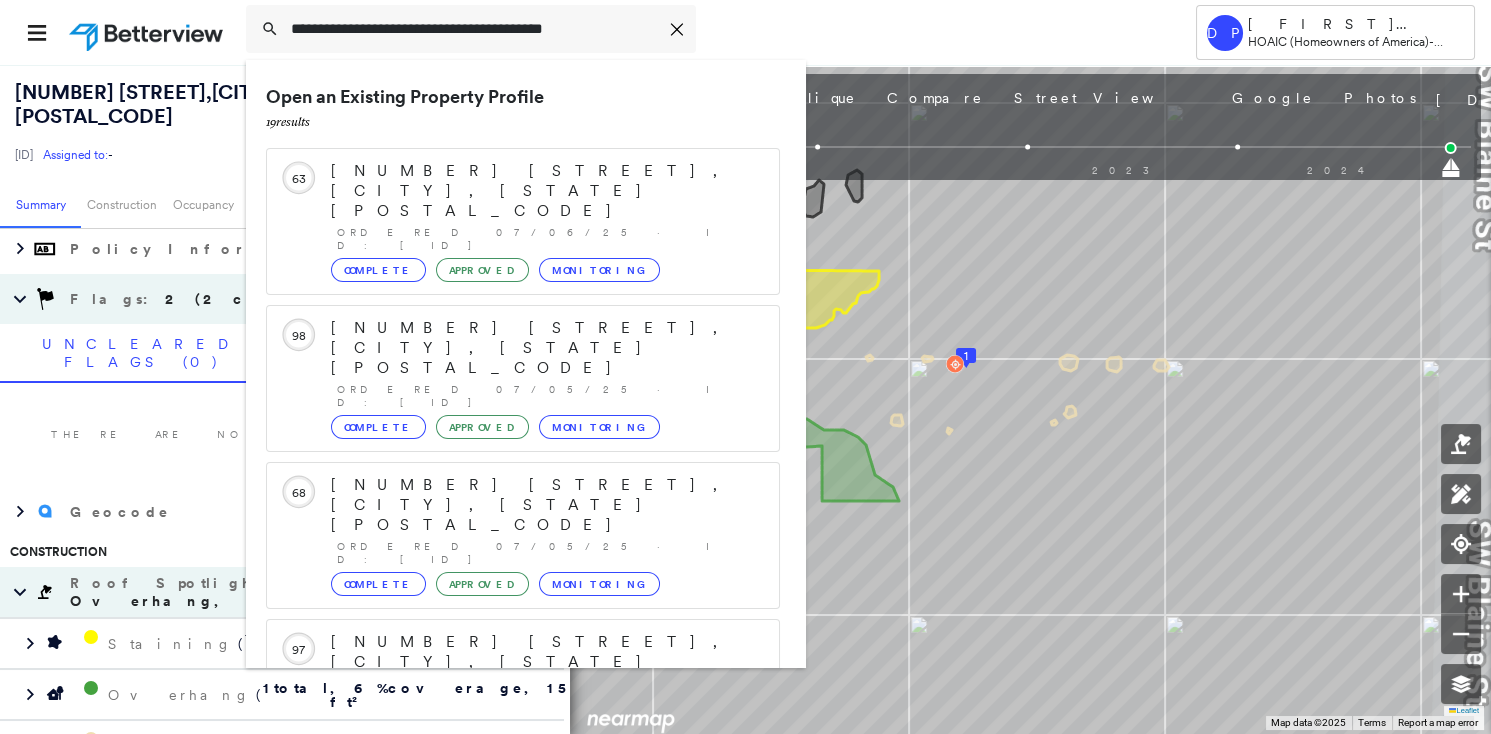 scroll, scrollTop: 211, scrollLeft: 0, axis: vertical 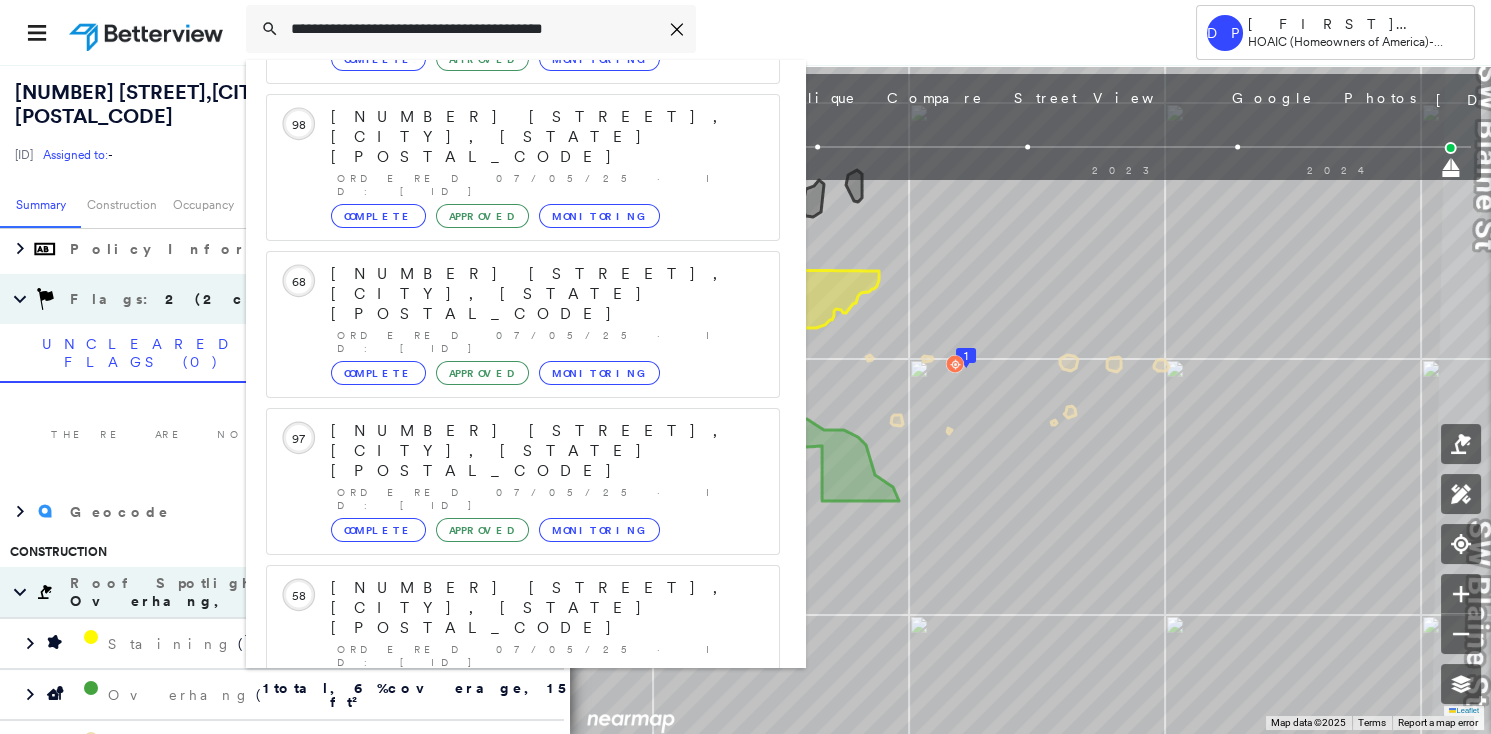 type on "**********" 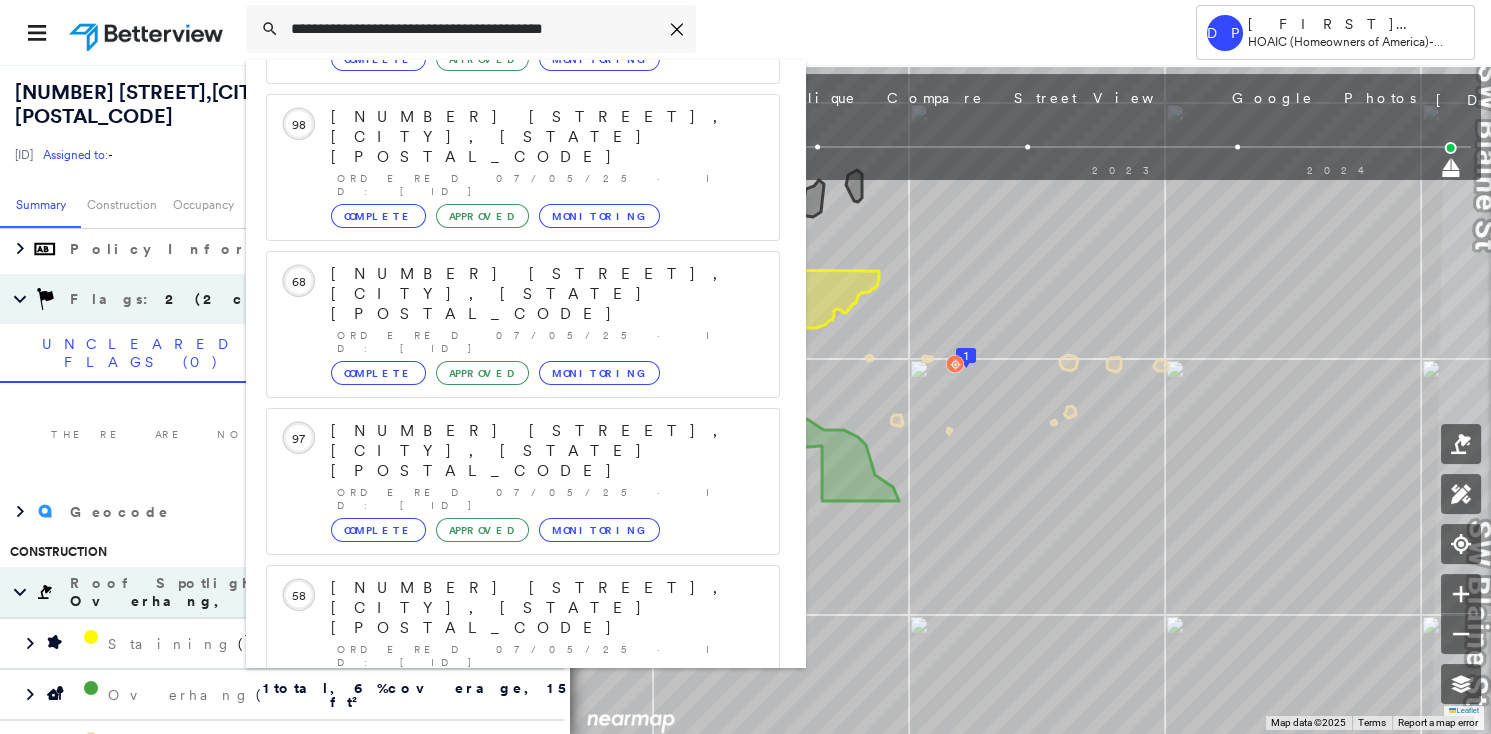 click 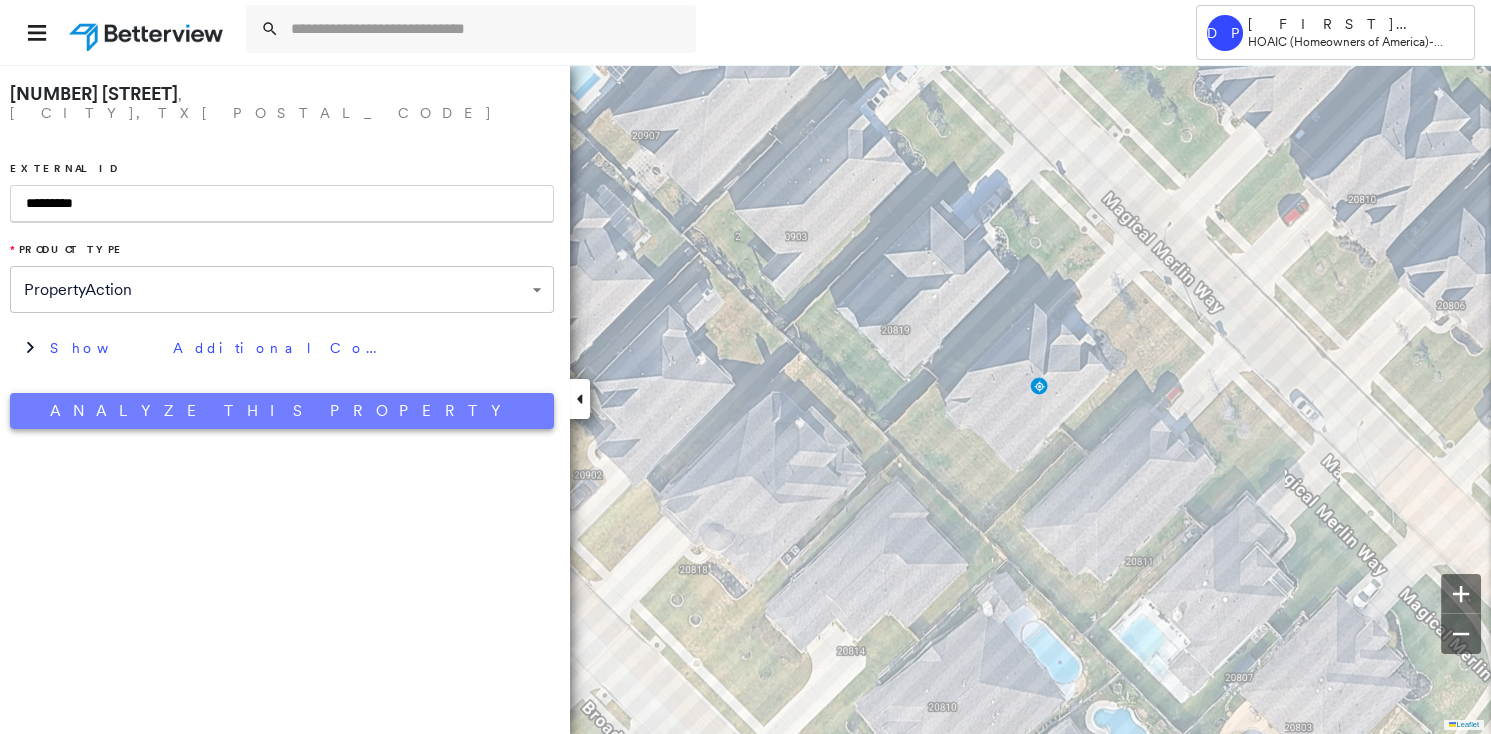 type on "*********" 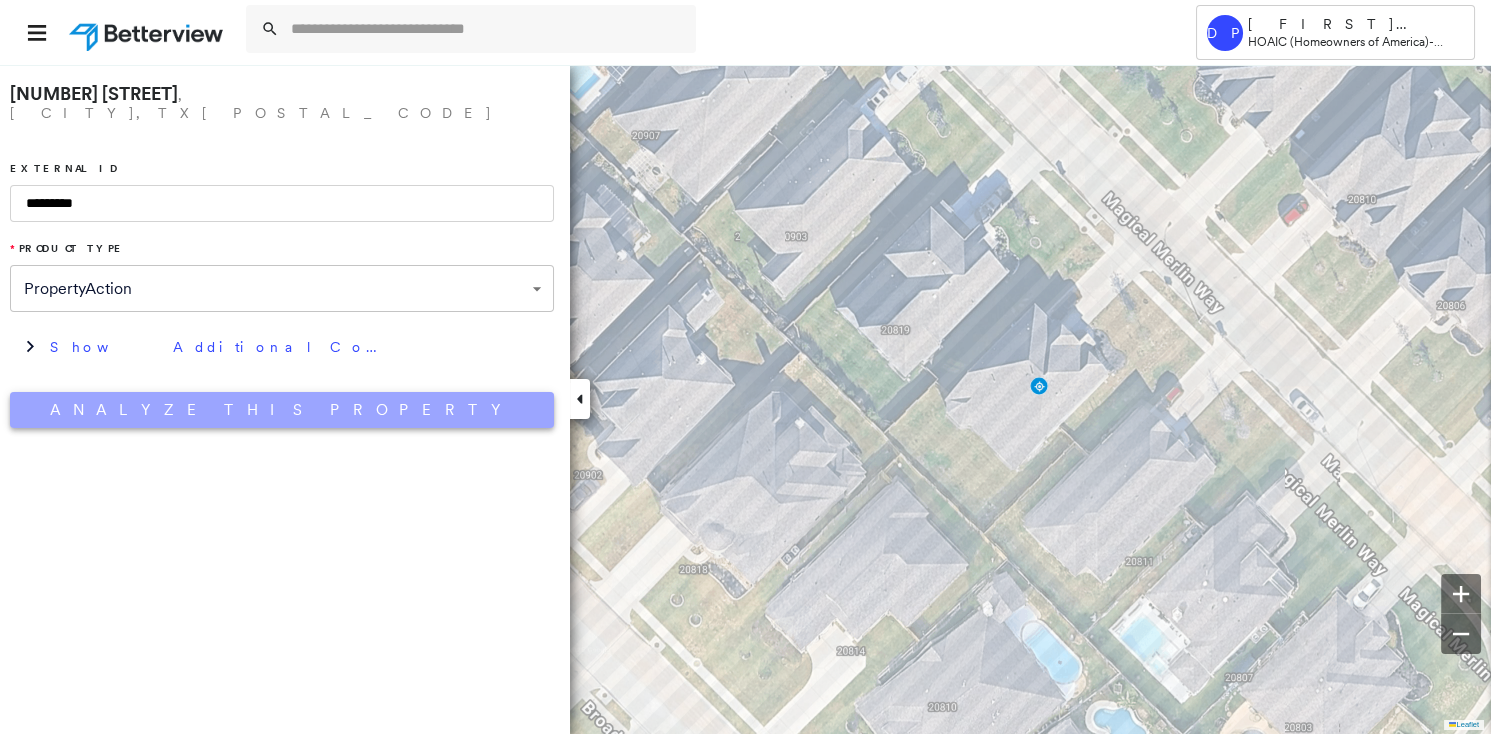 click on "Analyze This Property" at bounding box center (282, 410) 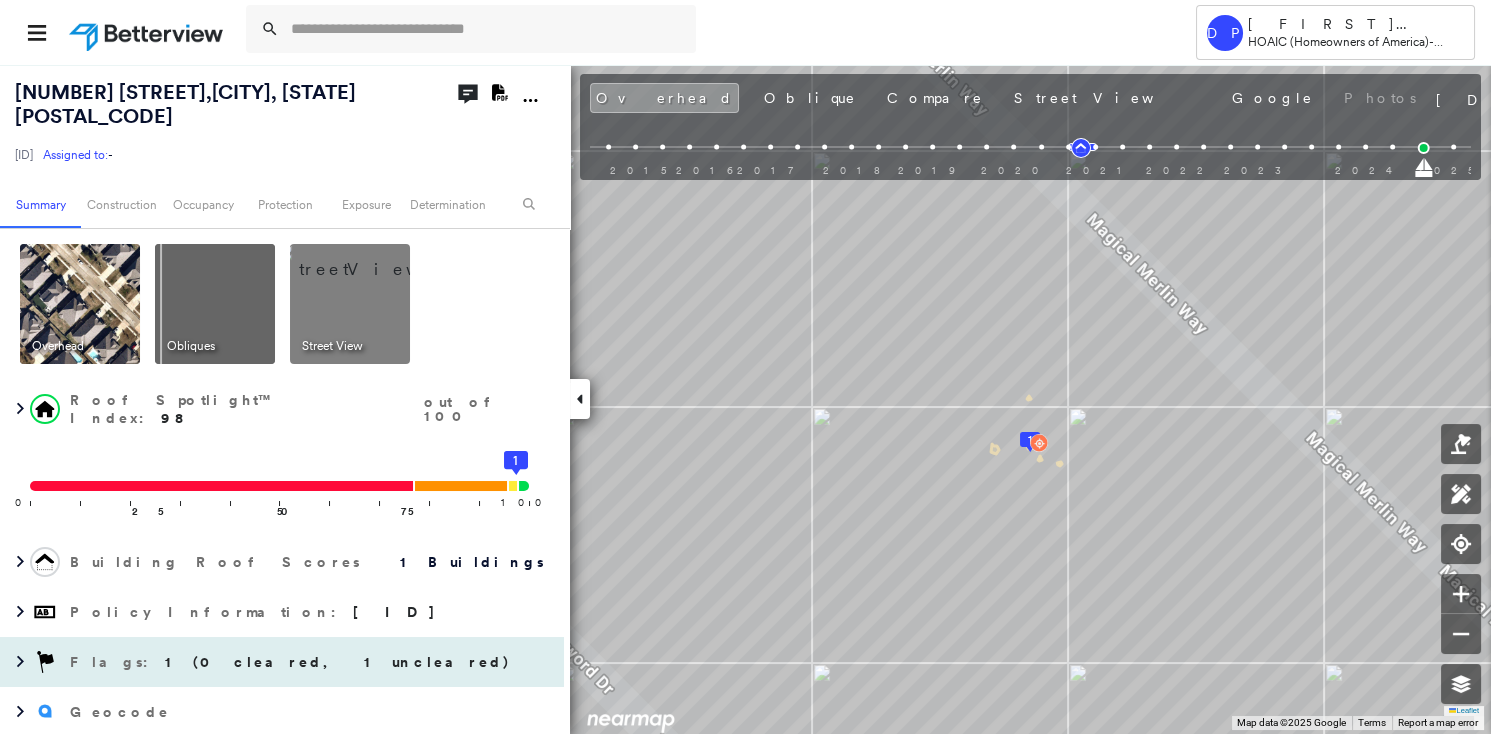 drag, startPoint x: 202, startPoint y: 657, endPoint x: 217, endPoint y: 656, distance: 15.033297 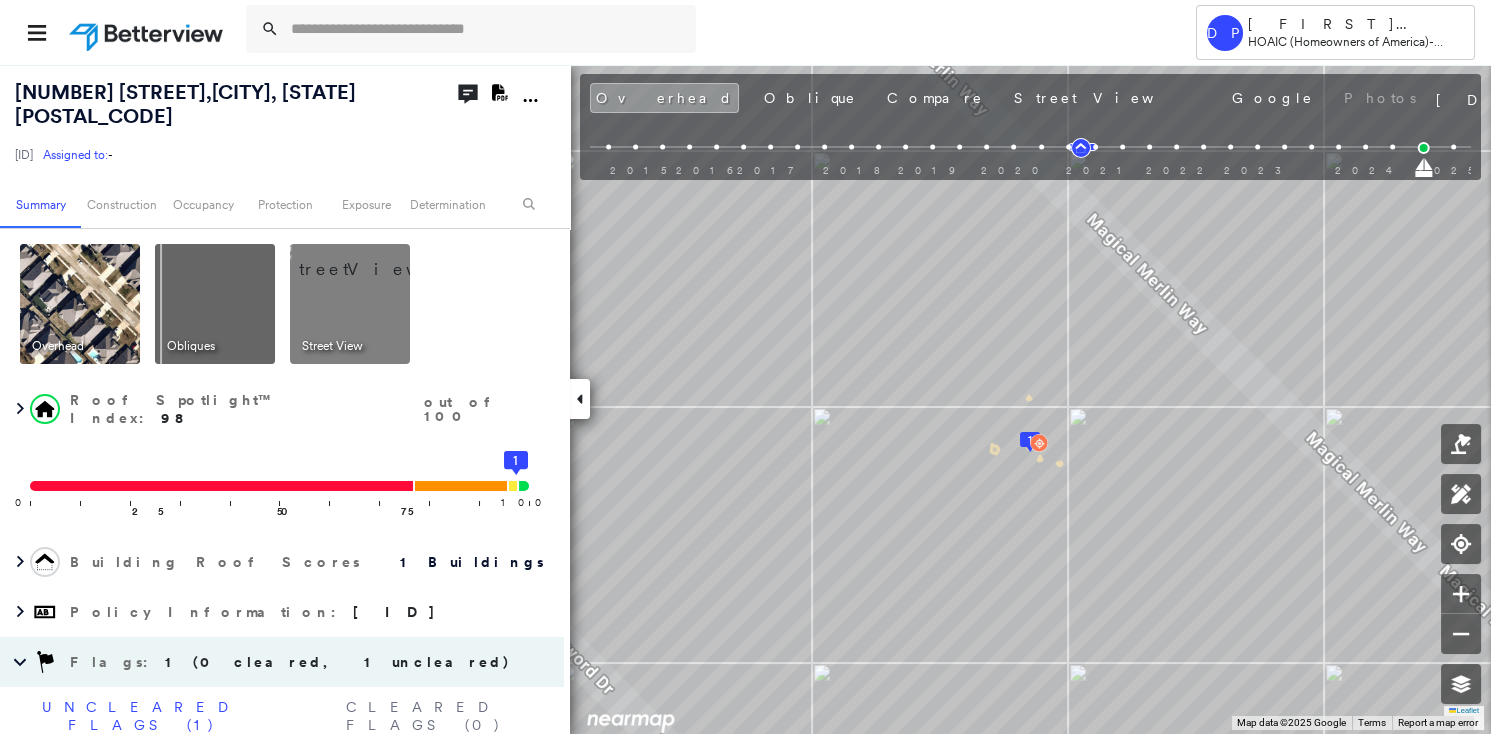 scroll, scrollTop: 272, scrollLeft: 0, axis: vertical 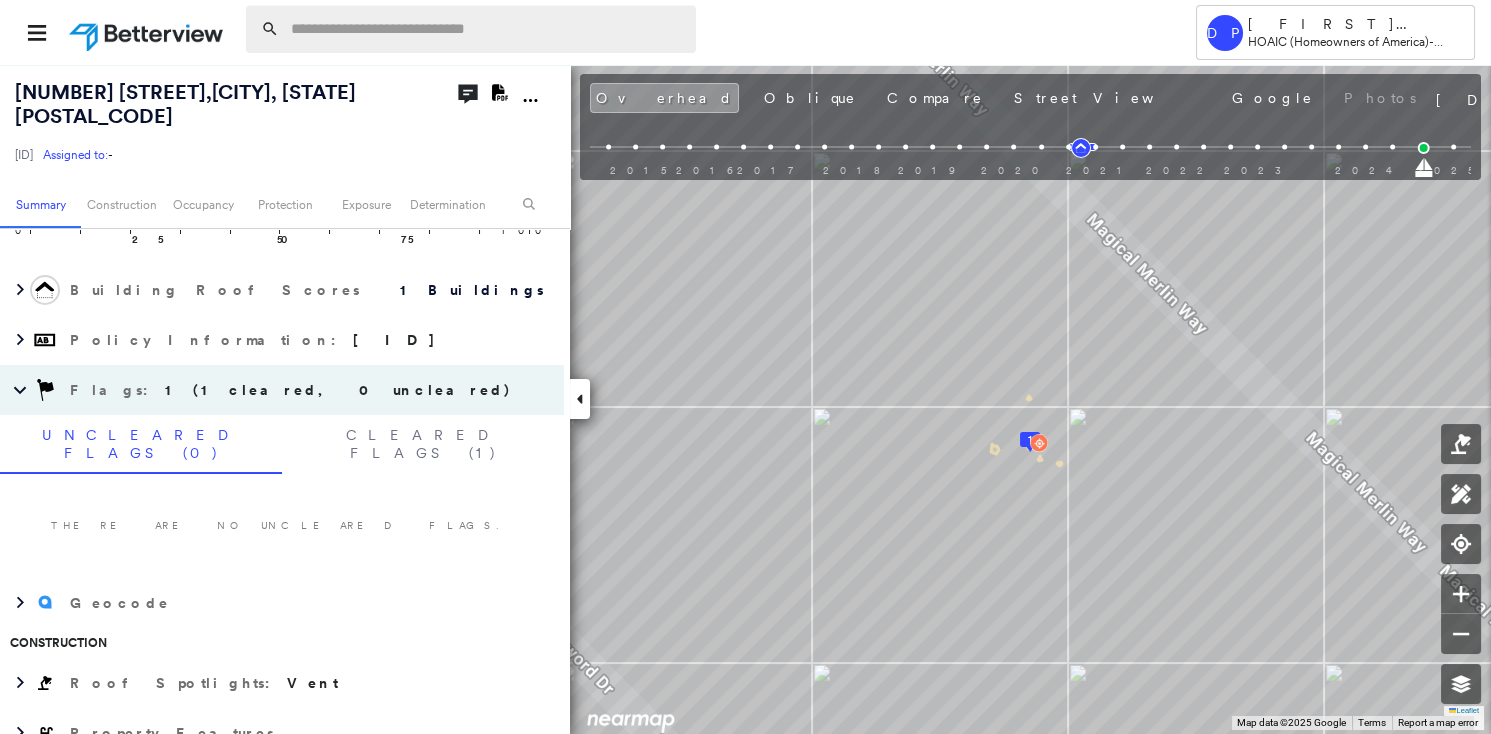 paste on "**********" 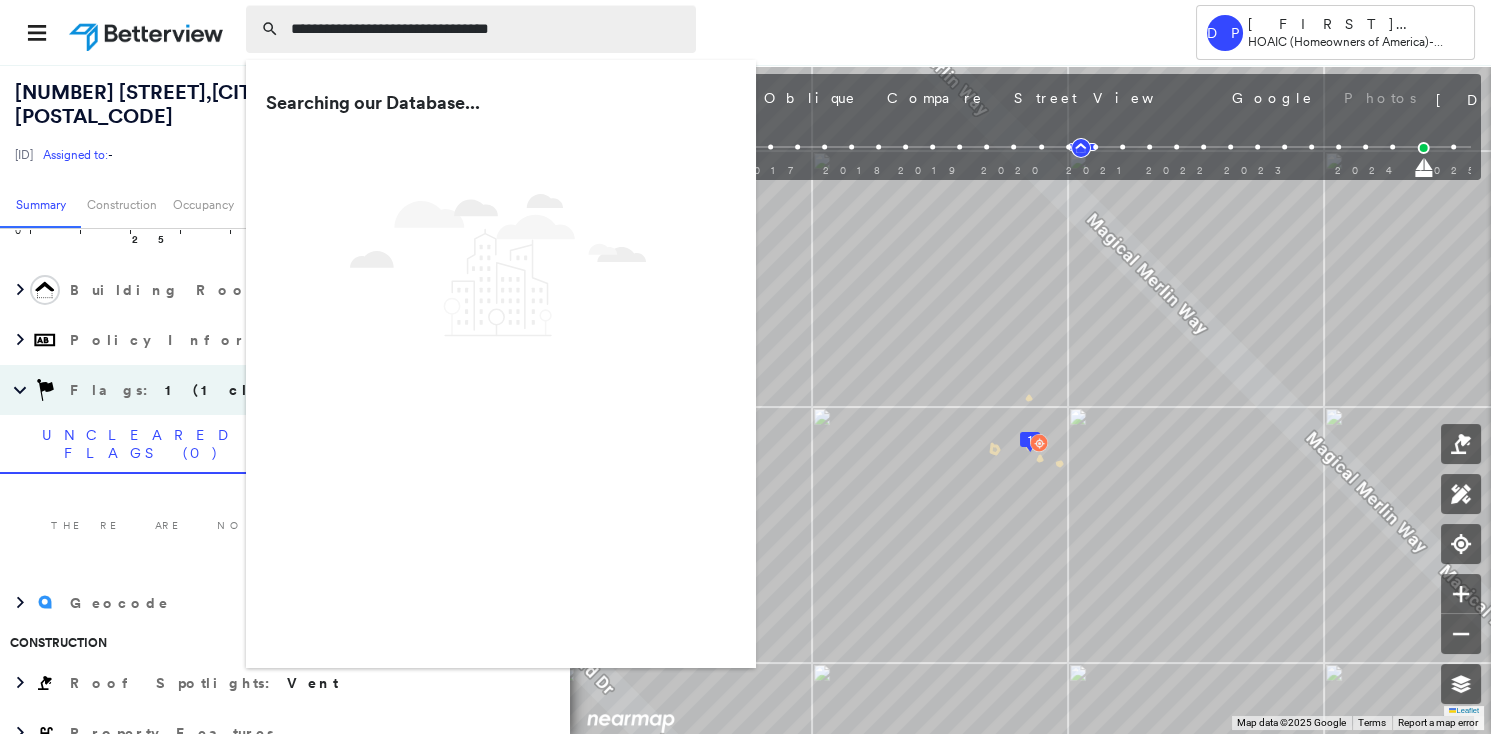 click on "**********" at bounding box center (487, 29) 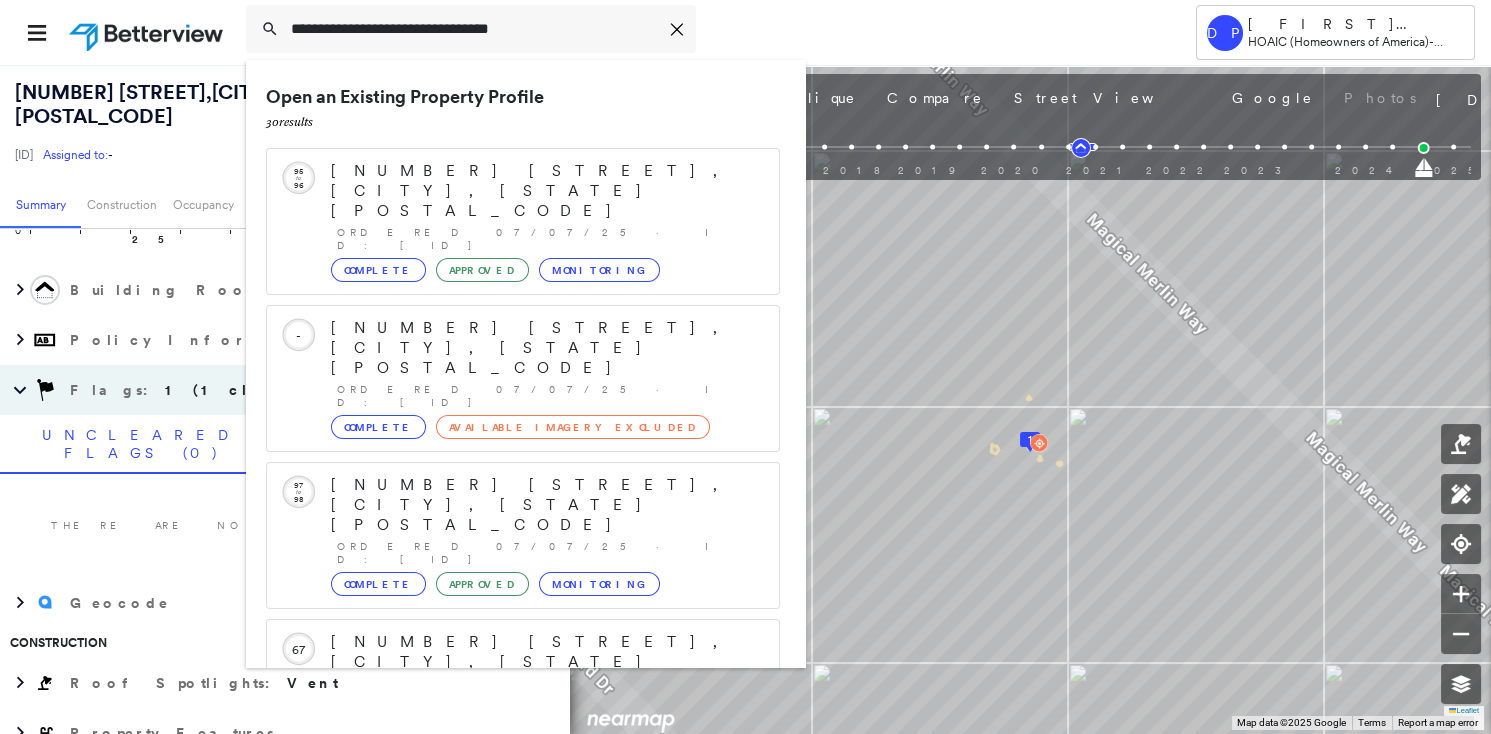 scroll, scrollTop: 211, scrollLeft: 0, axis: vertical 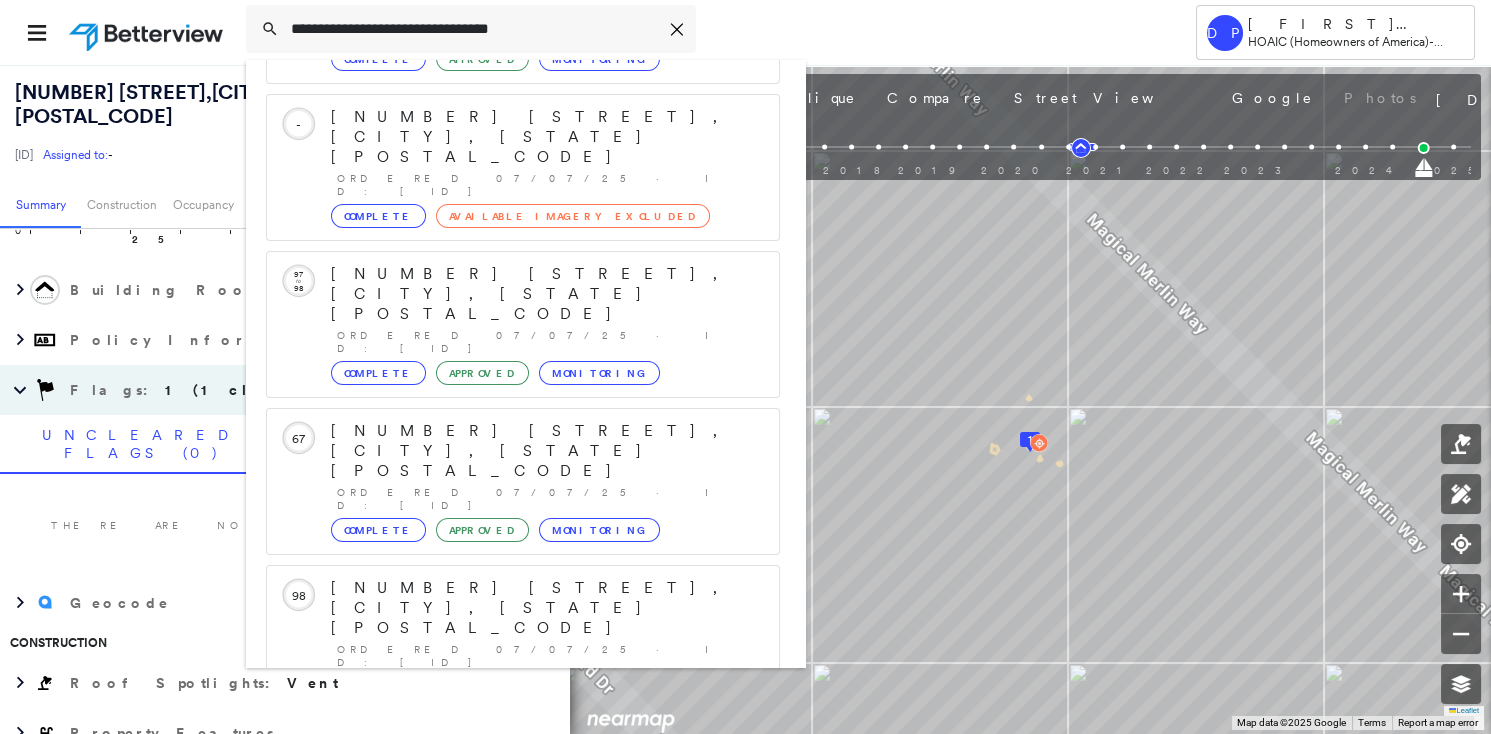 type on "**********" 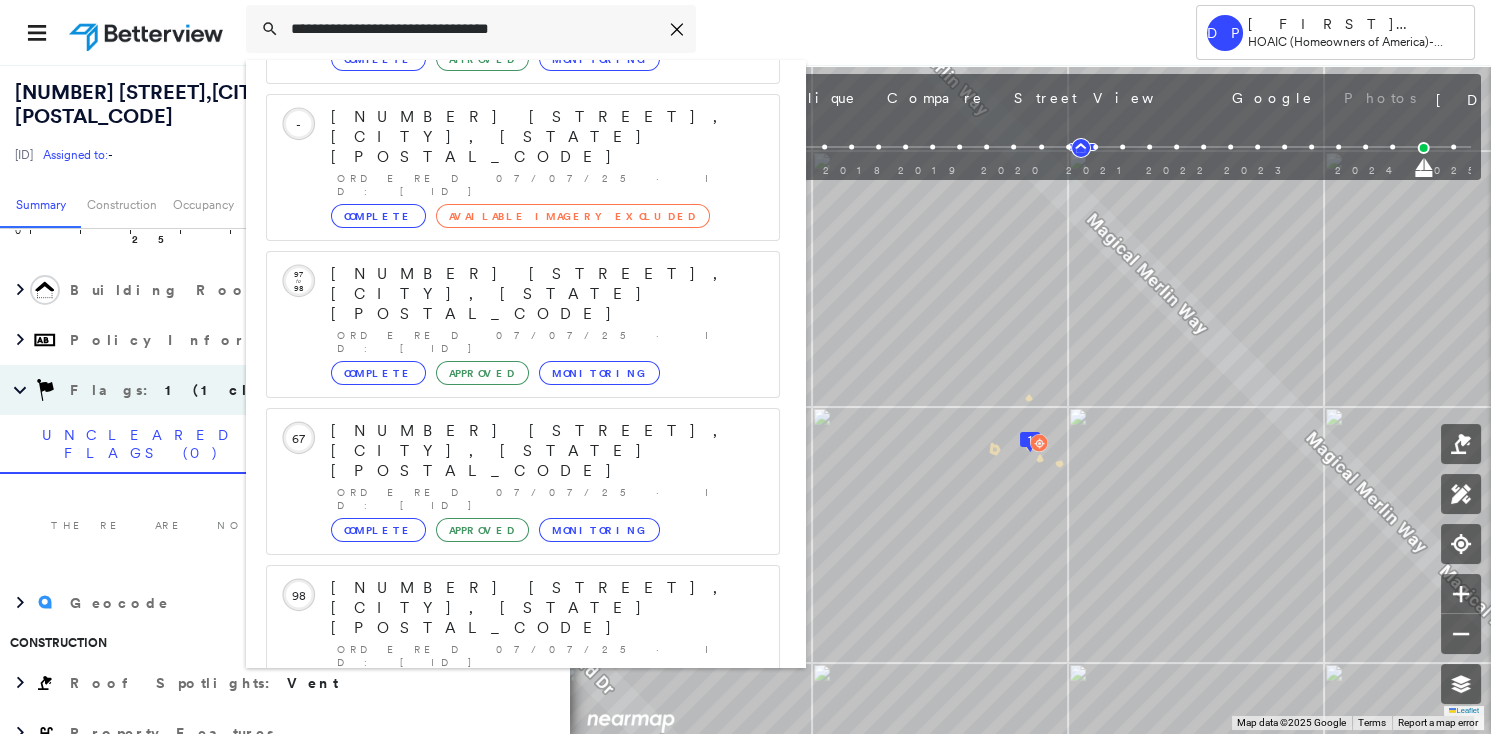 click 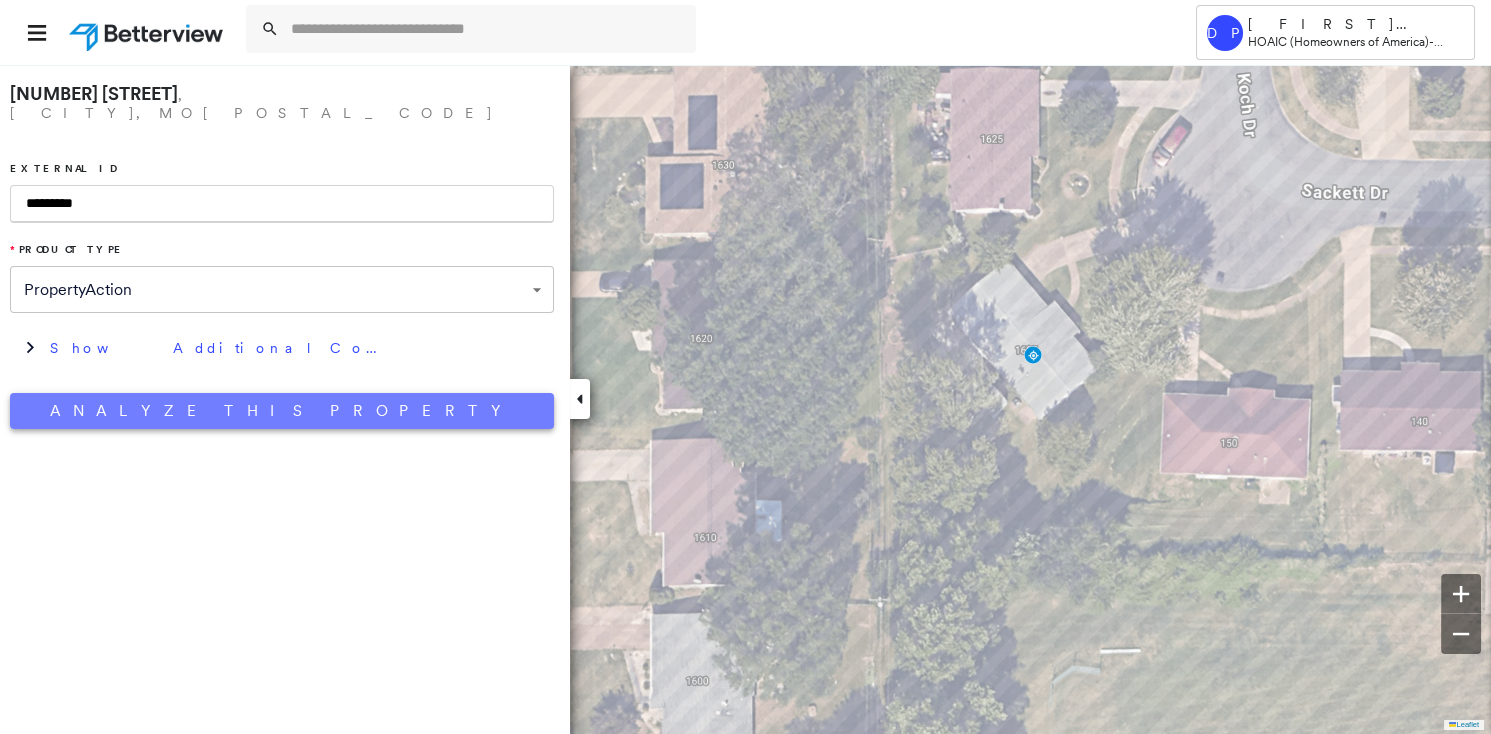 type on "*********" 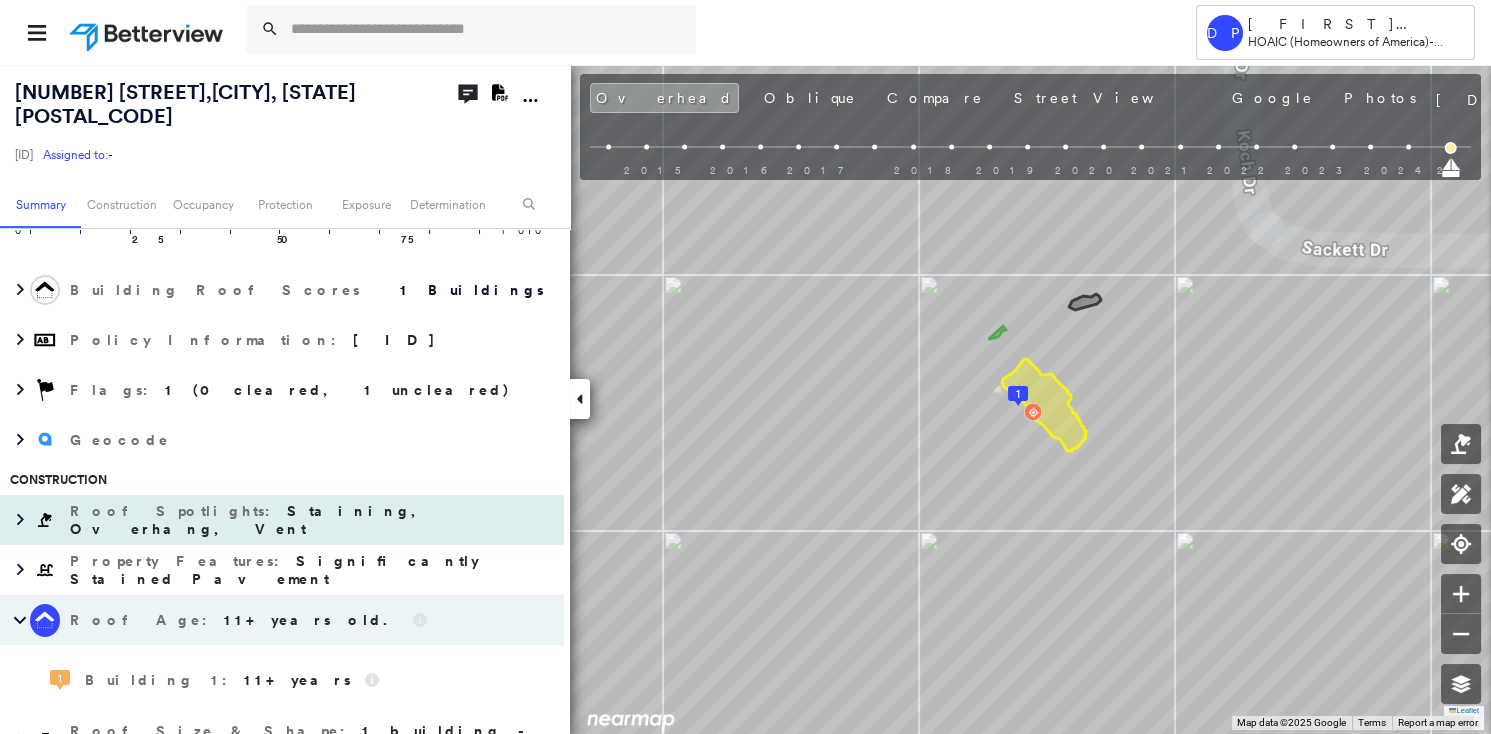 scroll, scrollTop: 90, scrollLeft: 0, axis: vertical 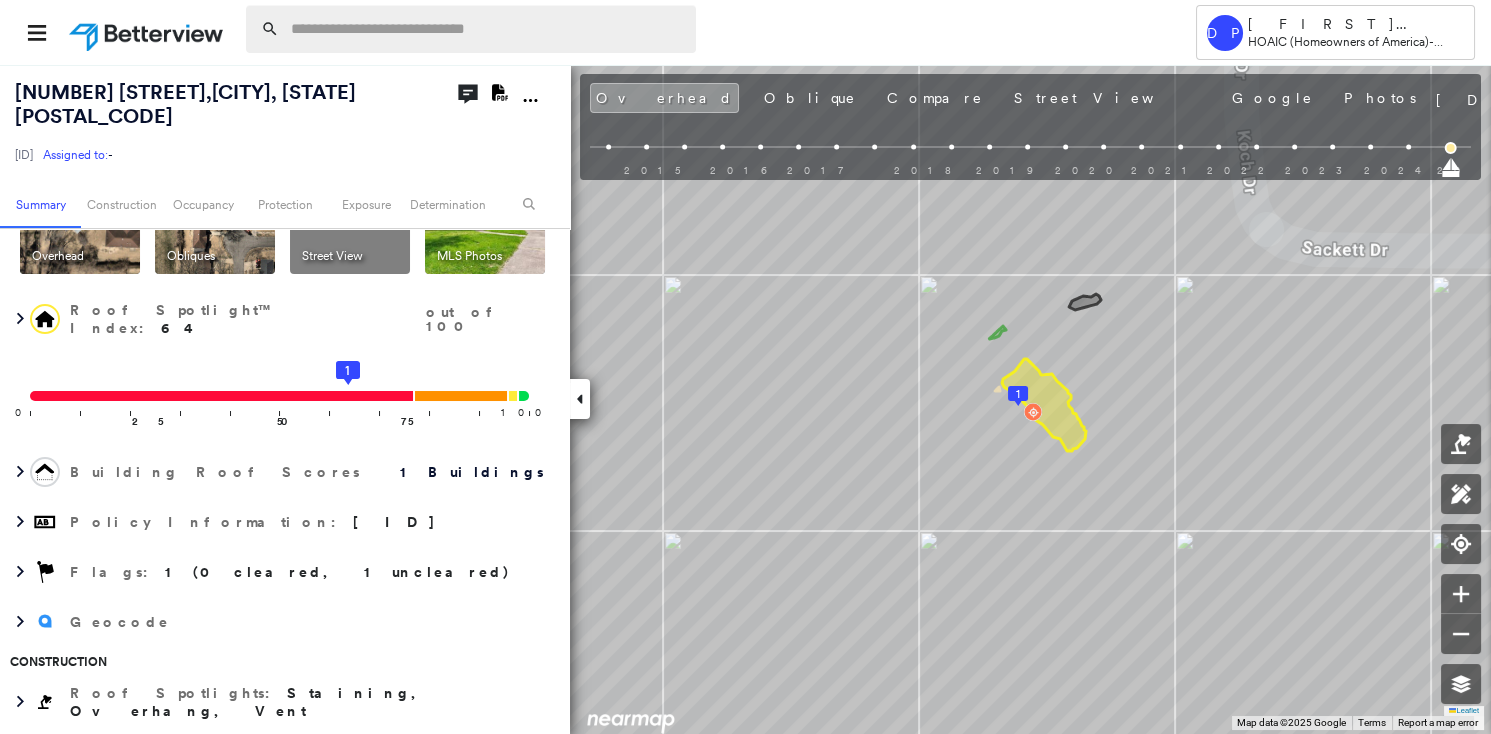 paste on "**********" 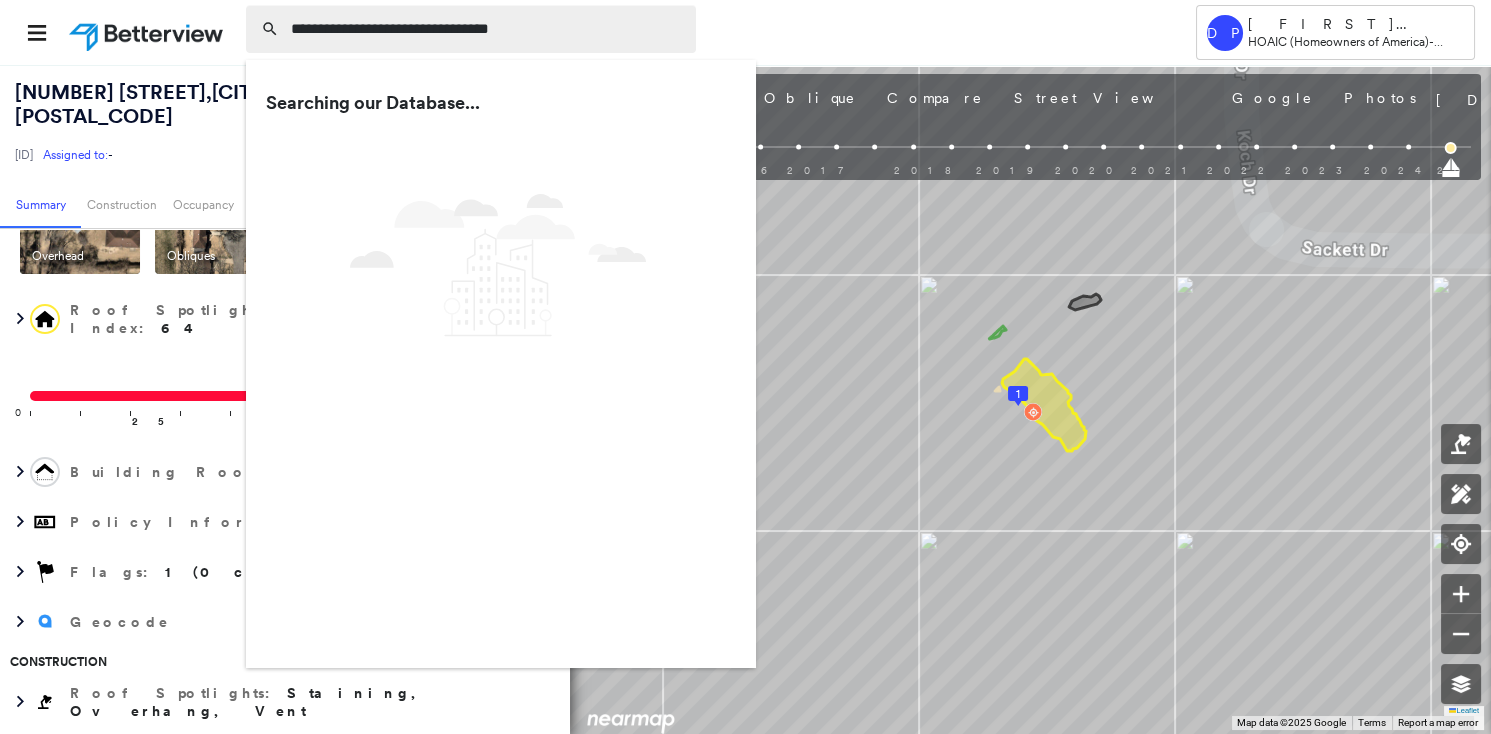 click on "**********" at bounding box center (487, 29) 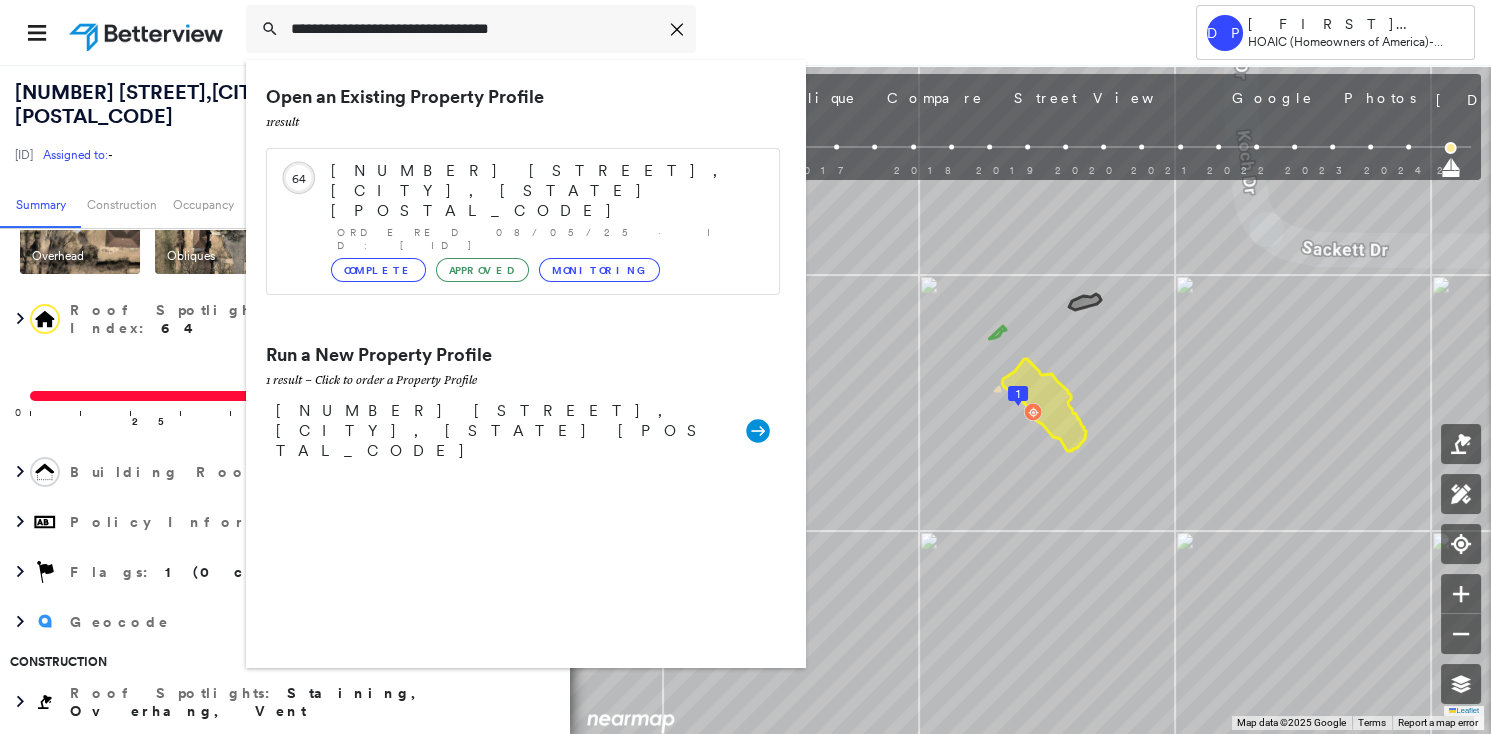 type on "**********" 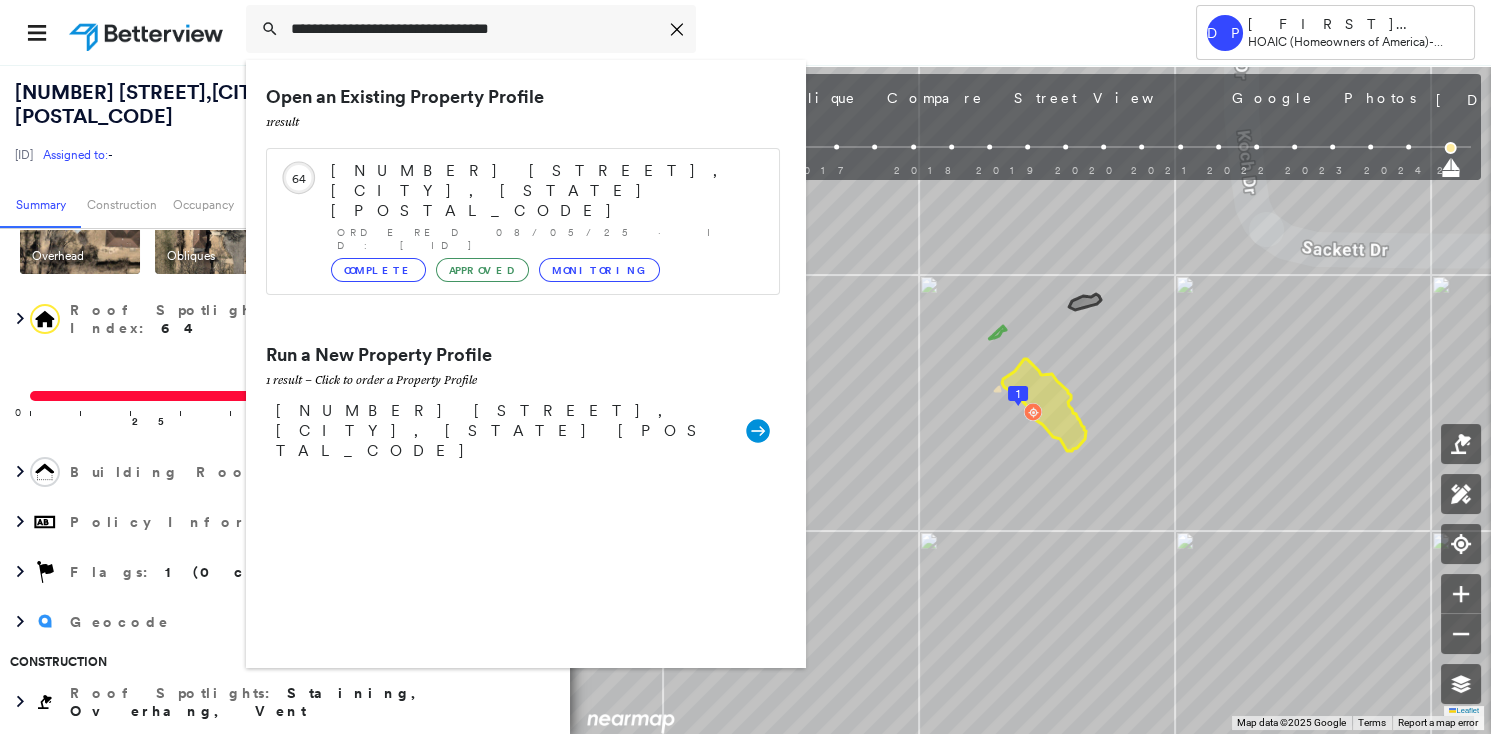 click on "[NUMBER] [STREET] , [CITY], [STATE] [POSTAL_CODE] [ID] Assigned to: - Assigned to: - [ID] Assigned to: - Open Comments Download PDF Report" at bounding box center (285, 122) 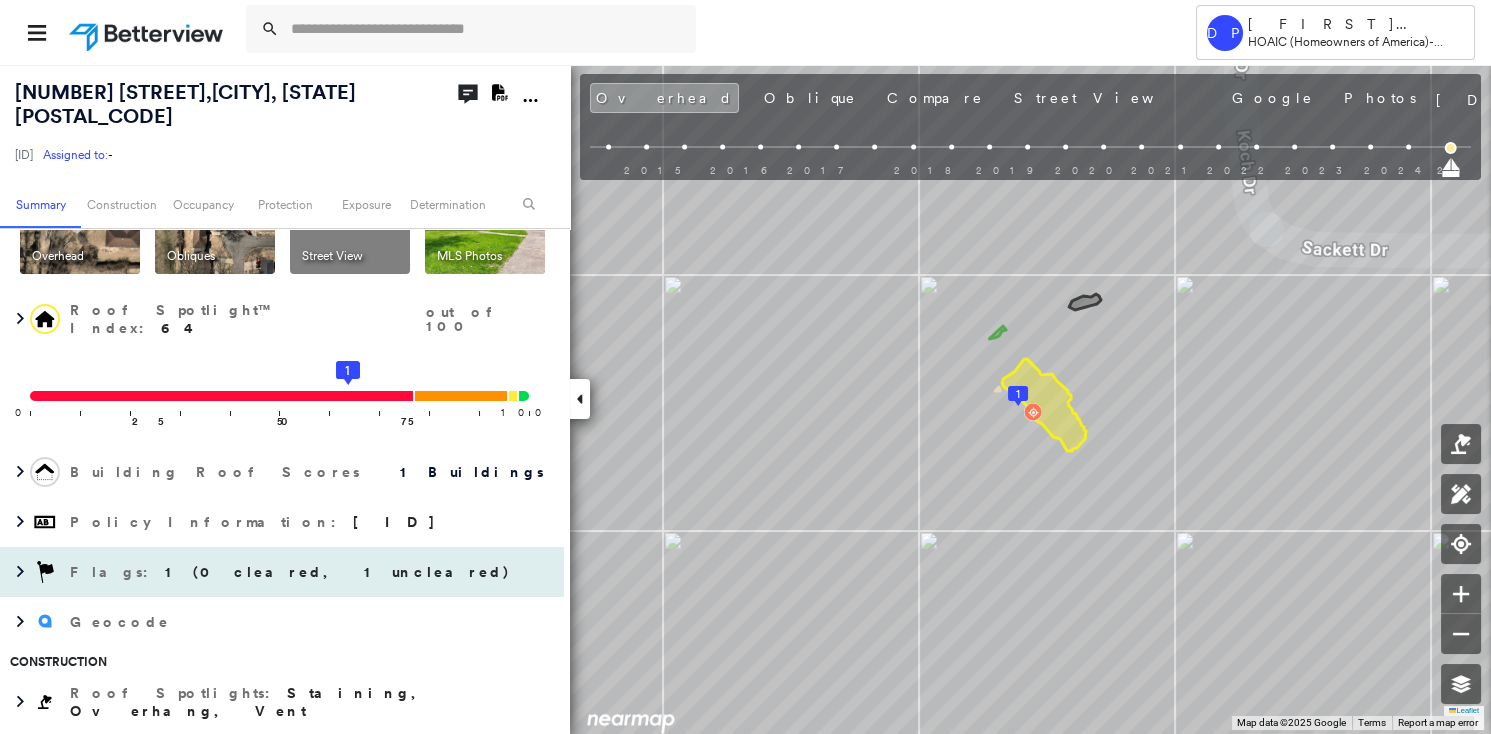 click on "1 (0 cleared, 1 uncleared)" at bounding box center (338, 572) 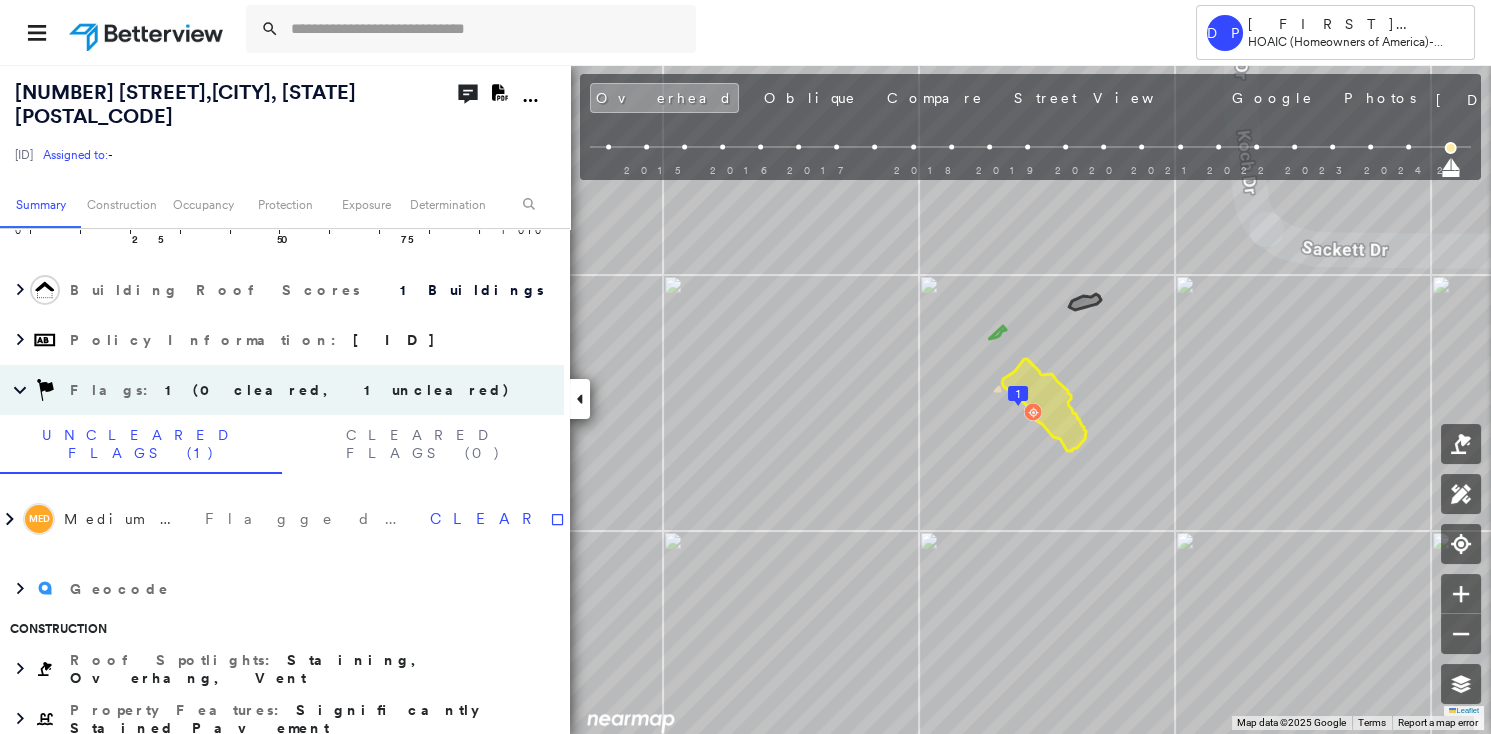 scroll, scrollTop: 454, scrollLeft: 0, axis: vertical 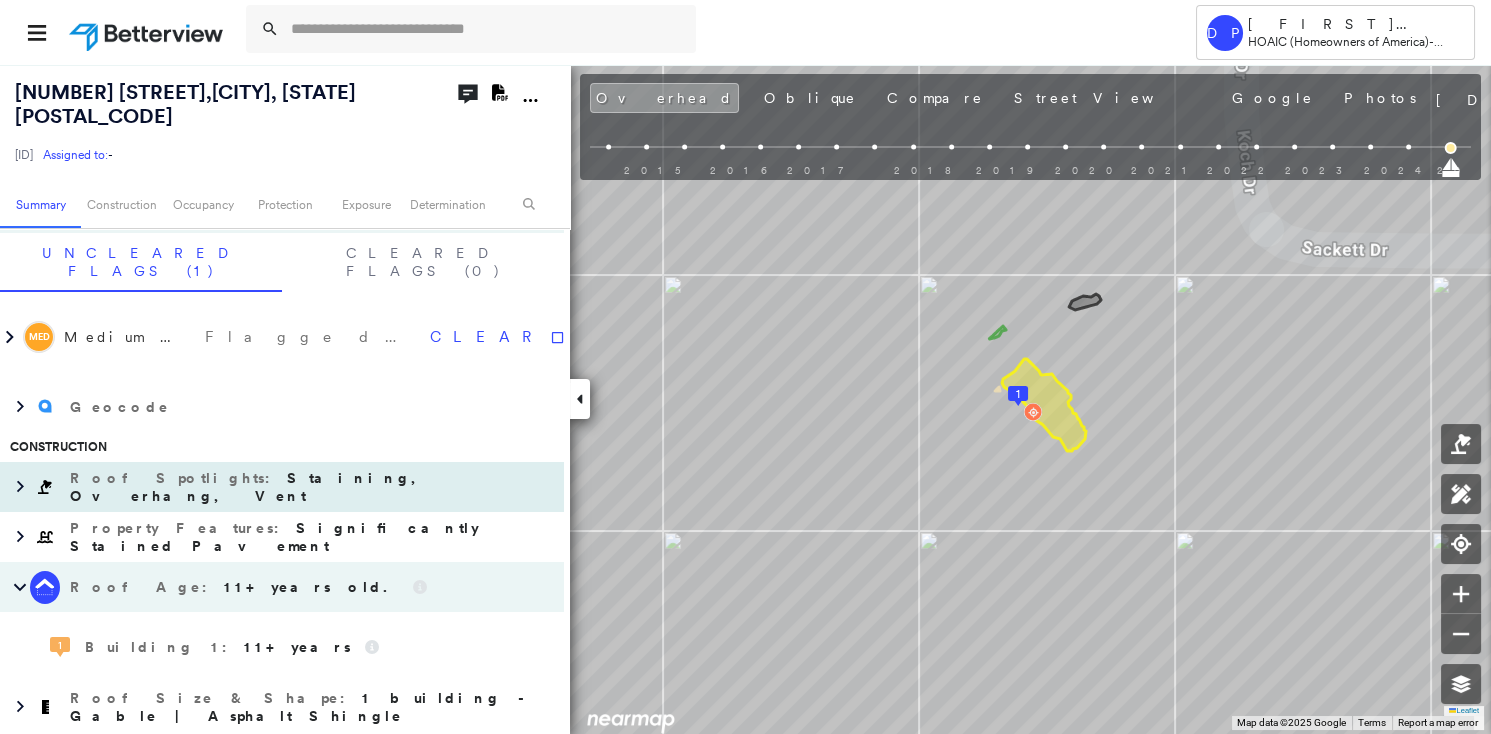 click on "Staining, Overhang, Vent" at bounding box center (252, 487) 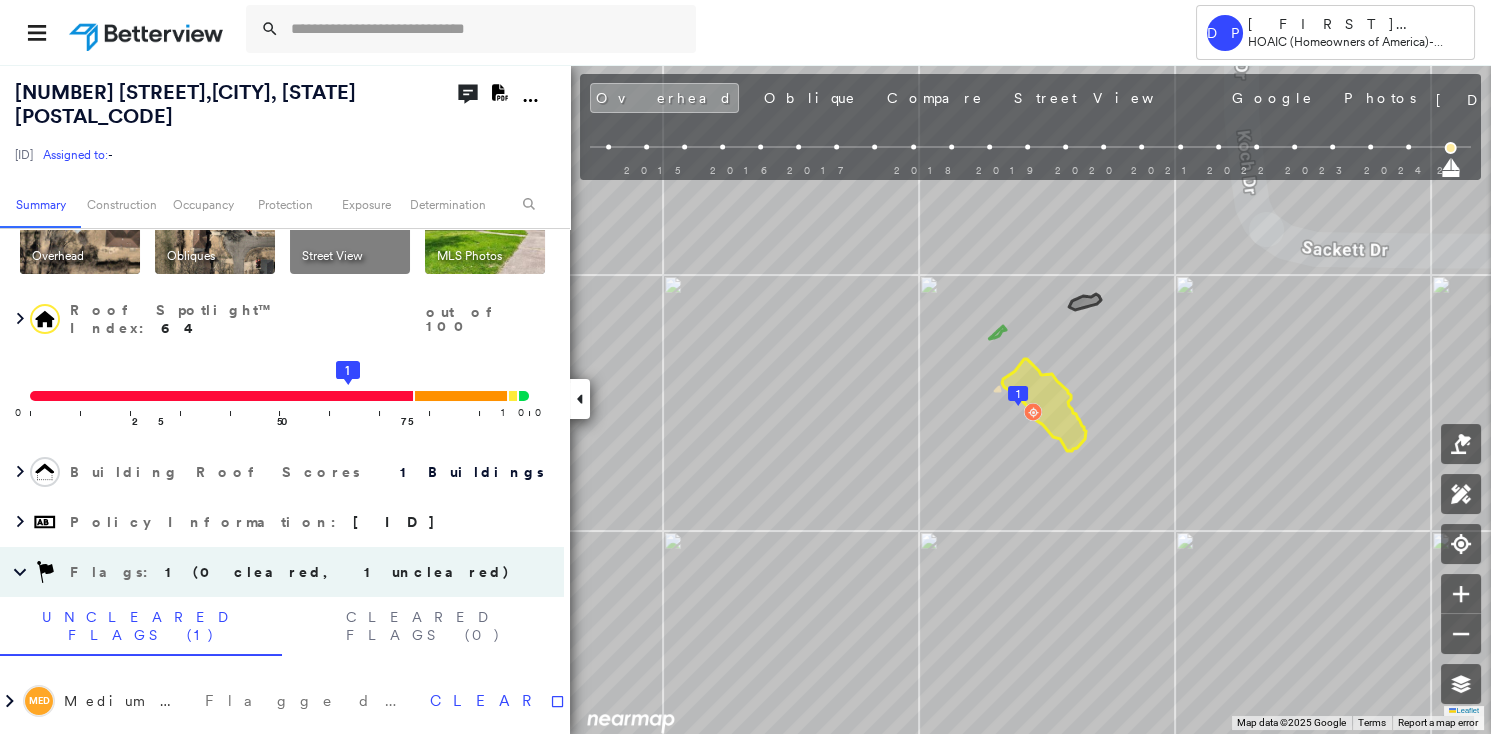 scroll, scrollTop: 0, scrollLeft: 0, axis: both 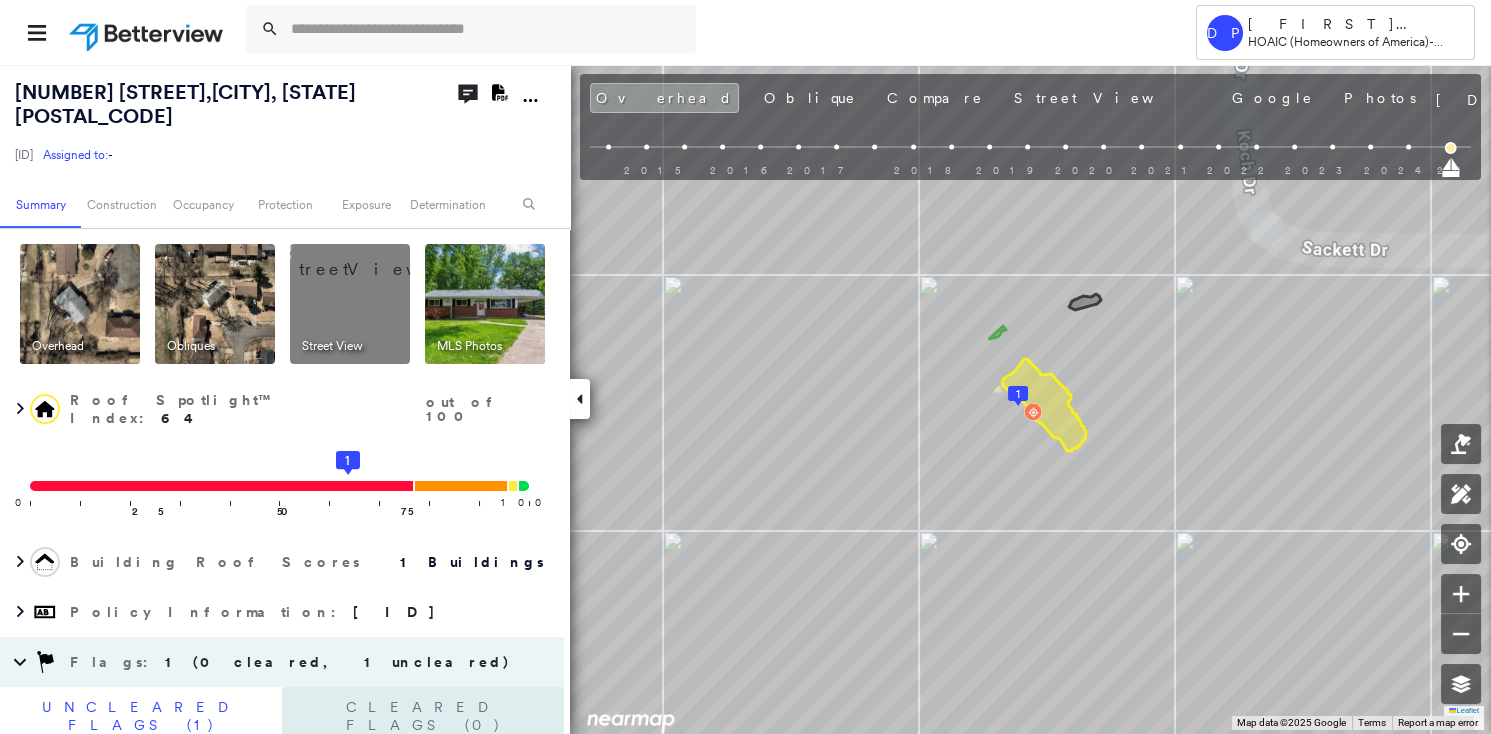 click on "Roof Spotlight™ Index :  64 out of 100" at bounding box center [282, 409] 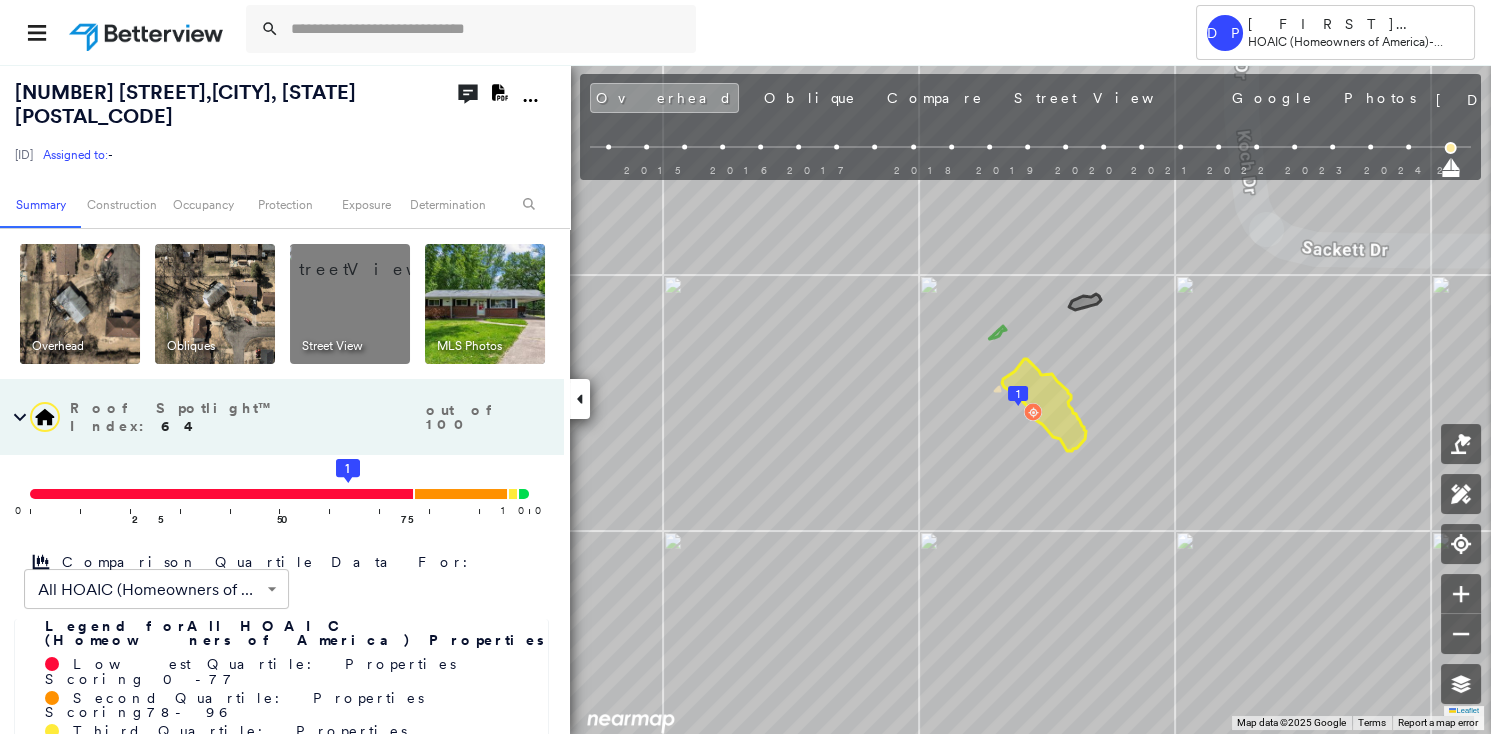 scroll, scrollTop: 363, scrollLeft: 0, axis: vertical 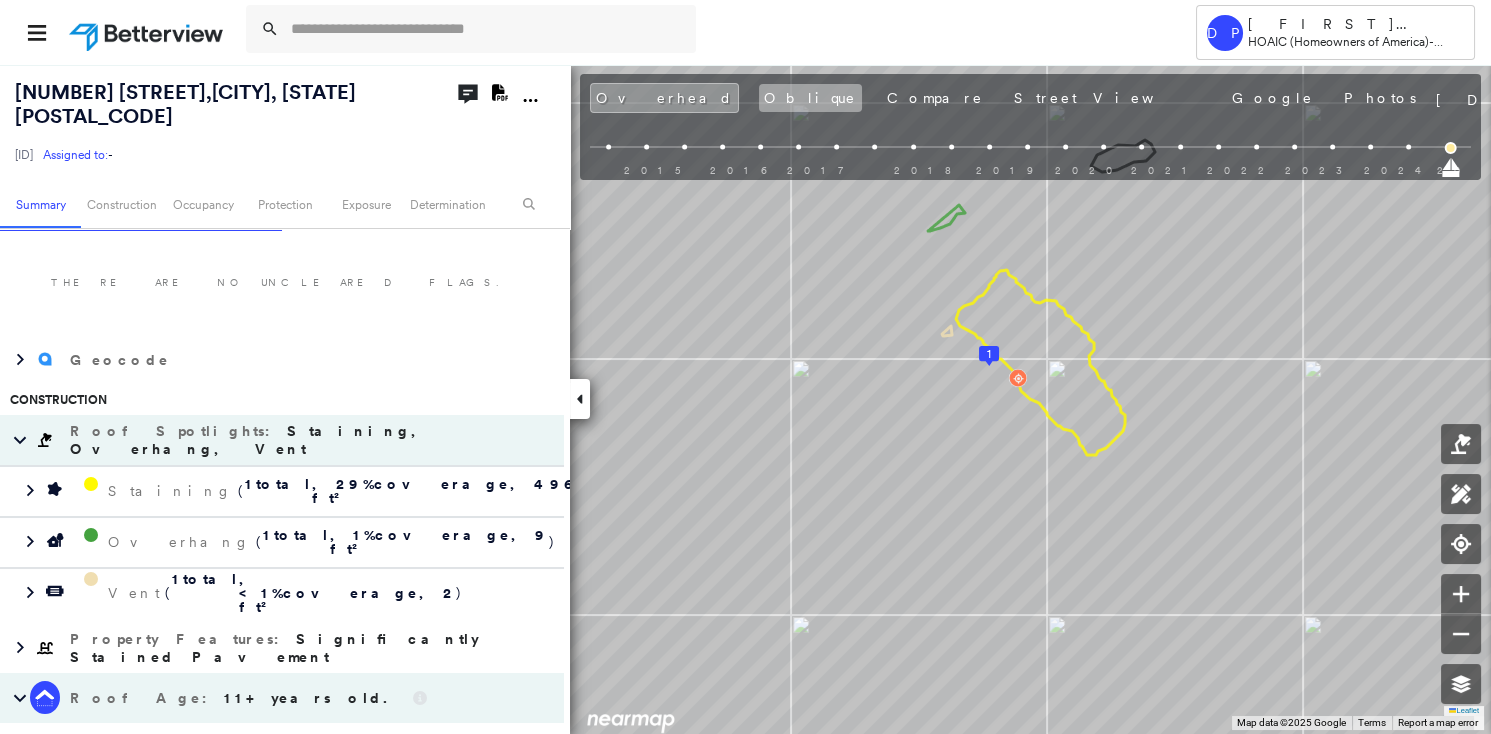 click on "Oblique" at bounding box center (810, 98) 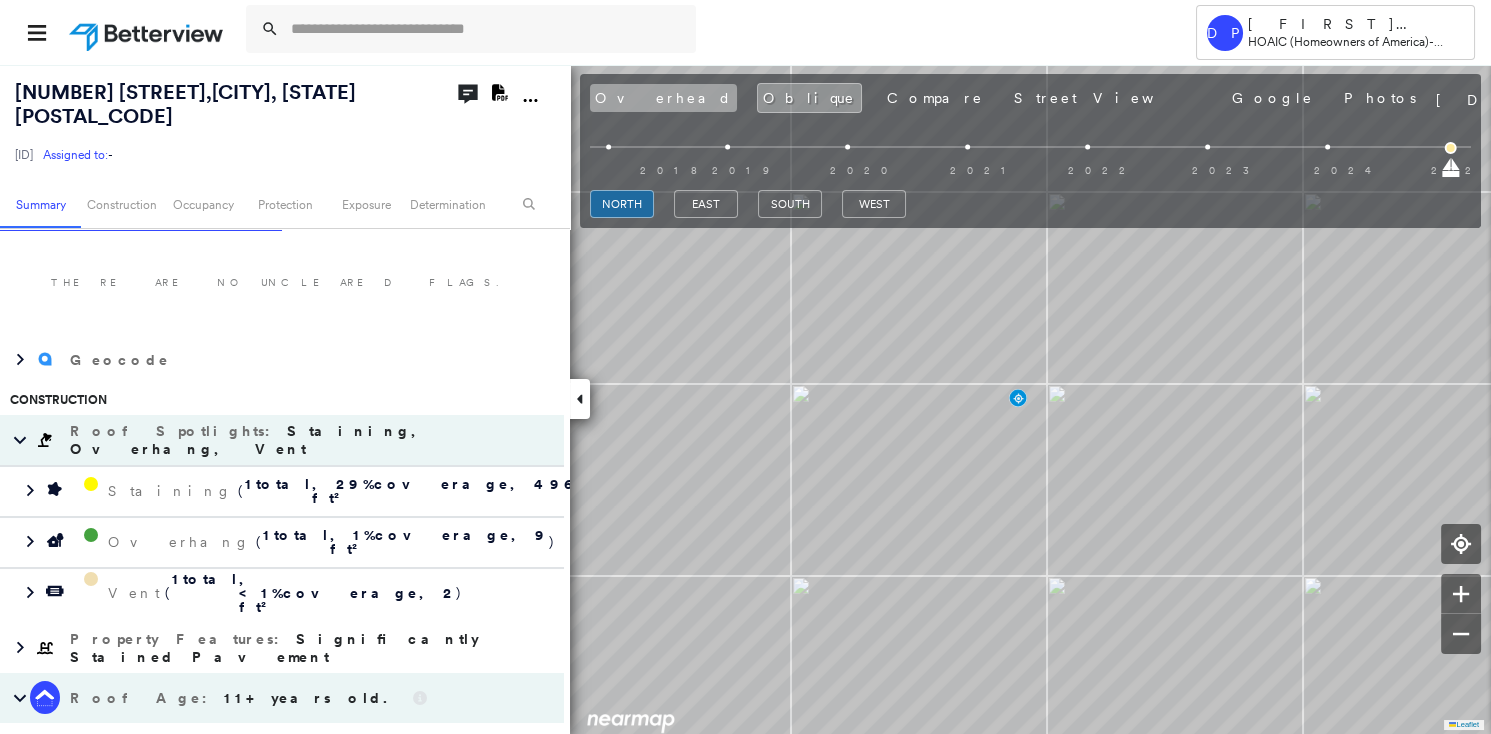 click on "Overhead" at bounding box center [663, 98] 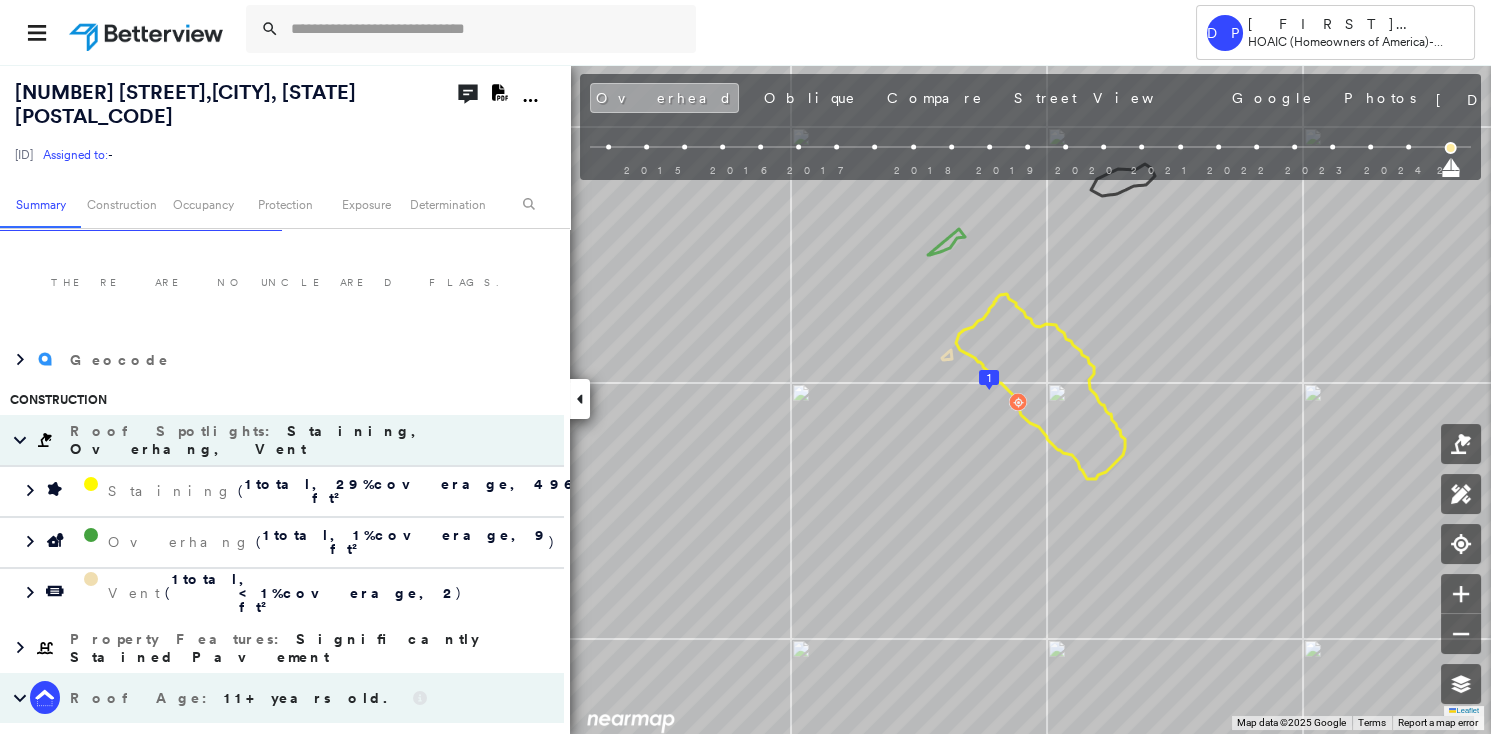 type 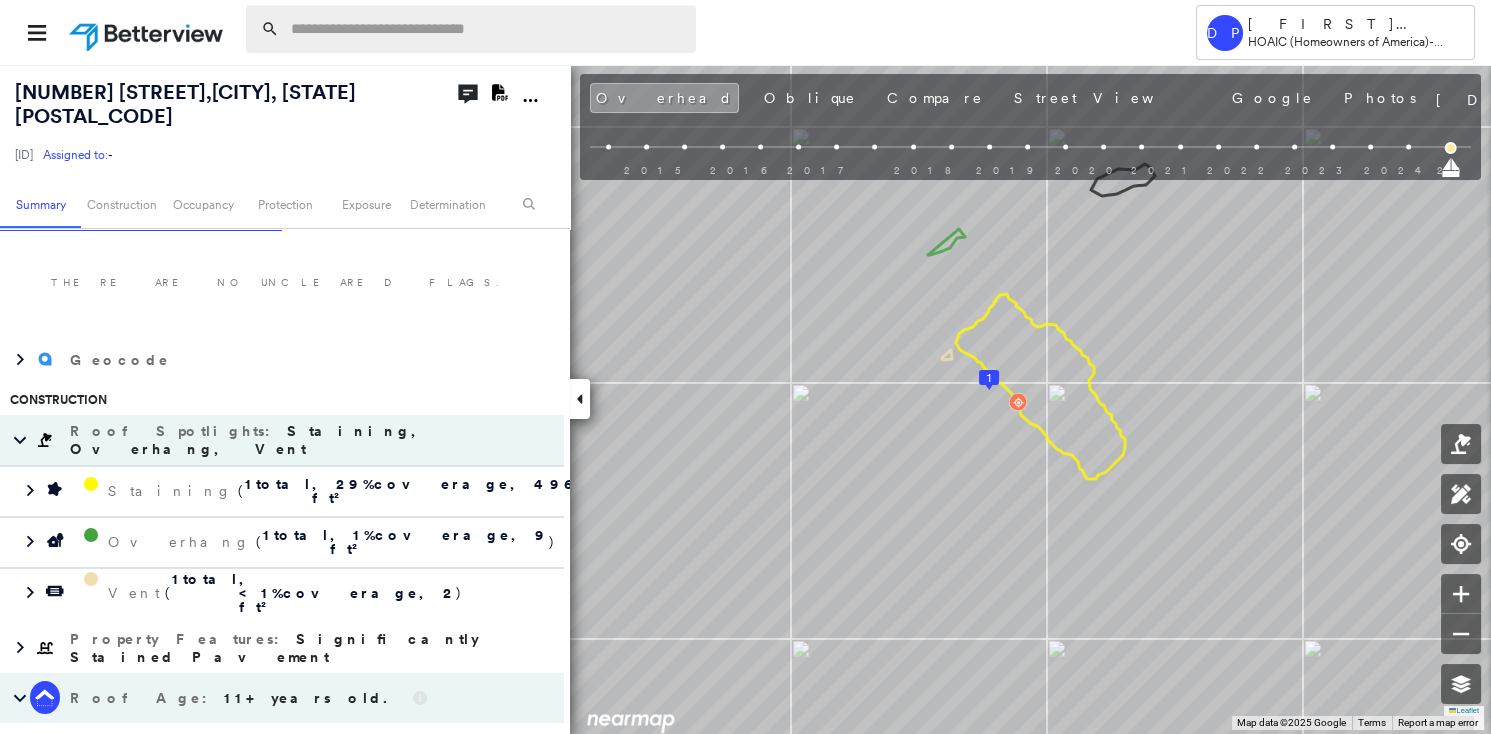 paste on "**********" 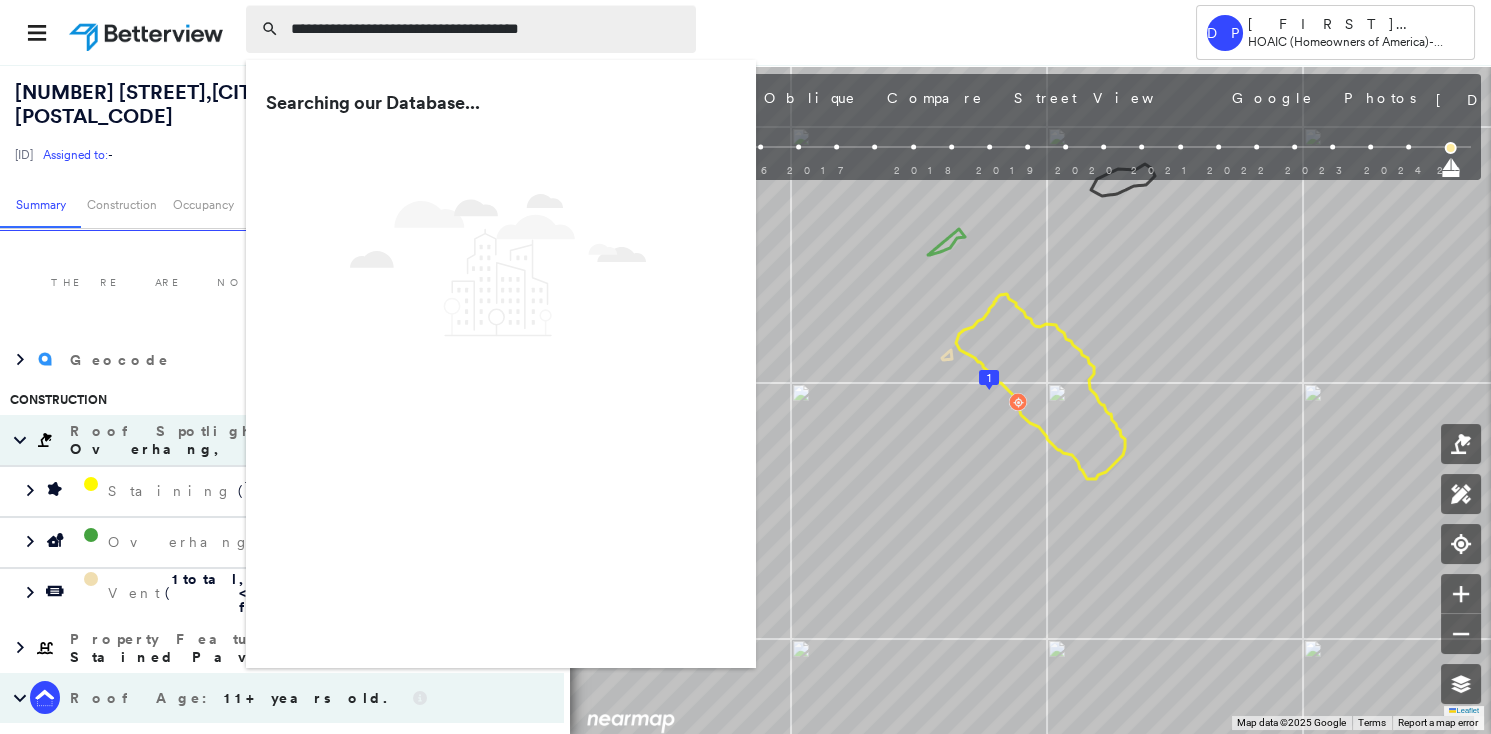 click on "**********" at bounding box center (487, 29) 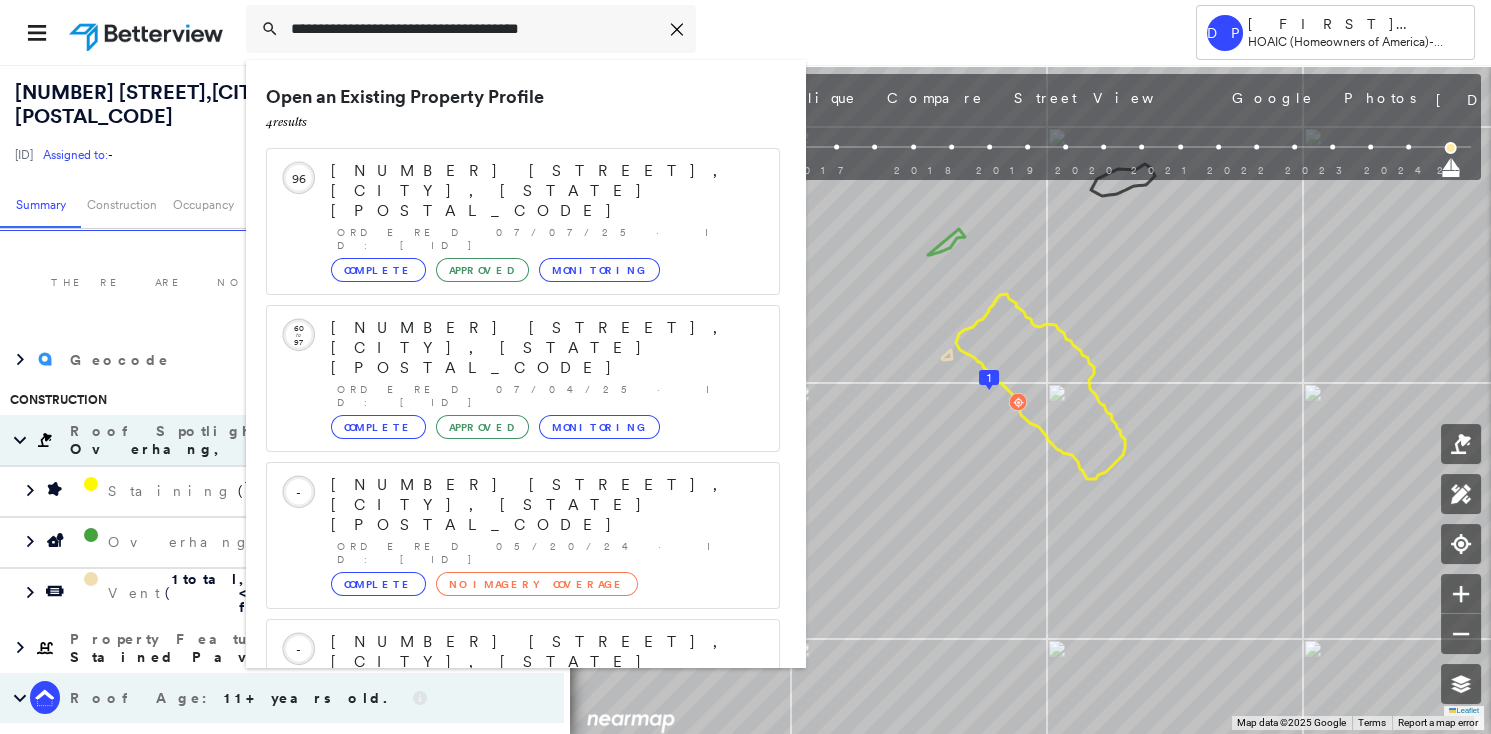 scroll, scrollTop: 101, scrollLeft: 0, axis: vertical 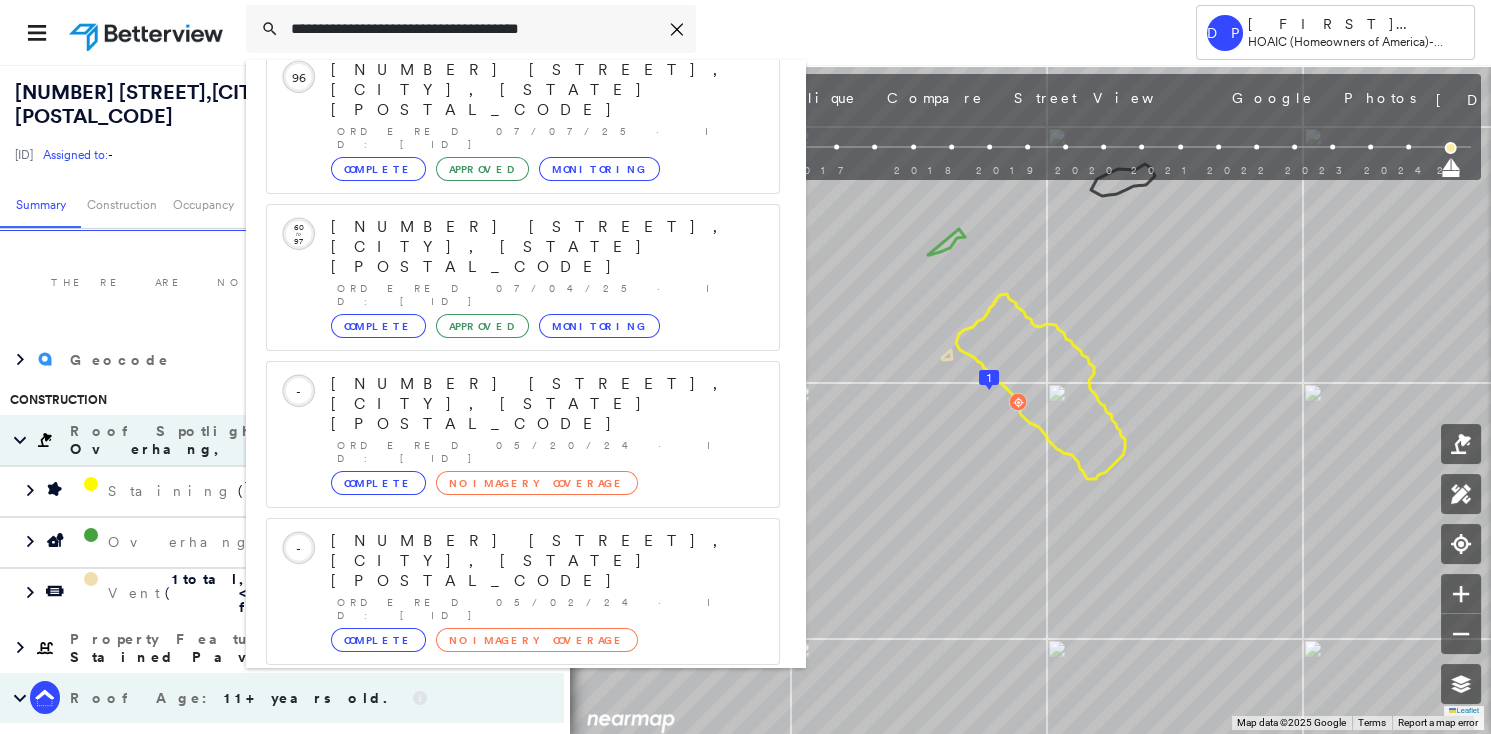 type on "**********" 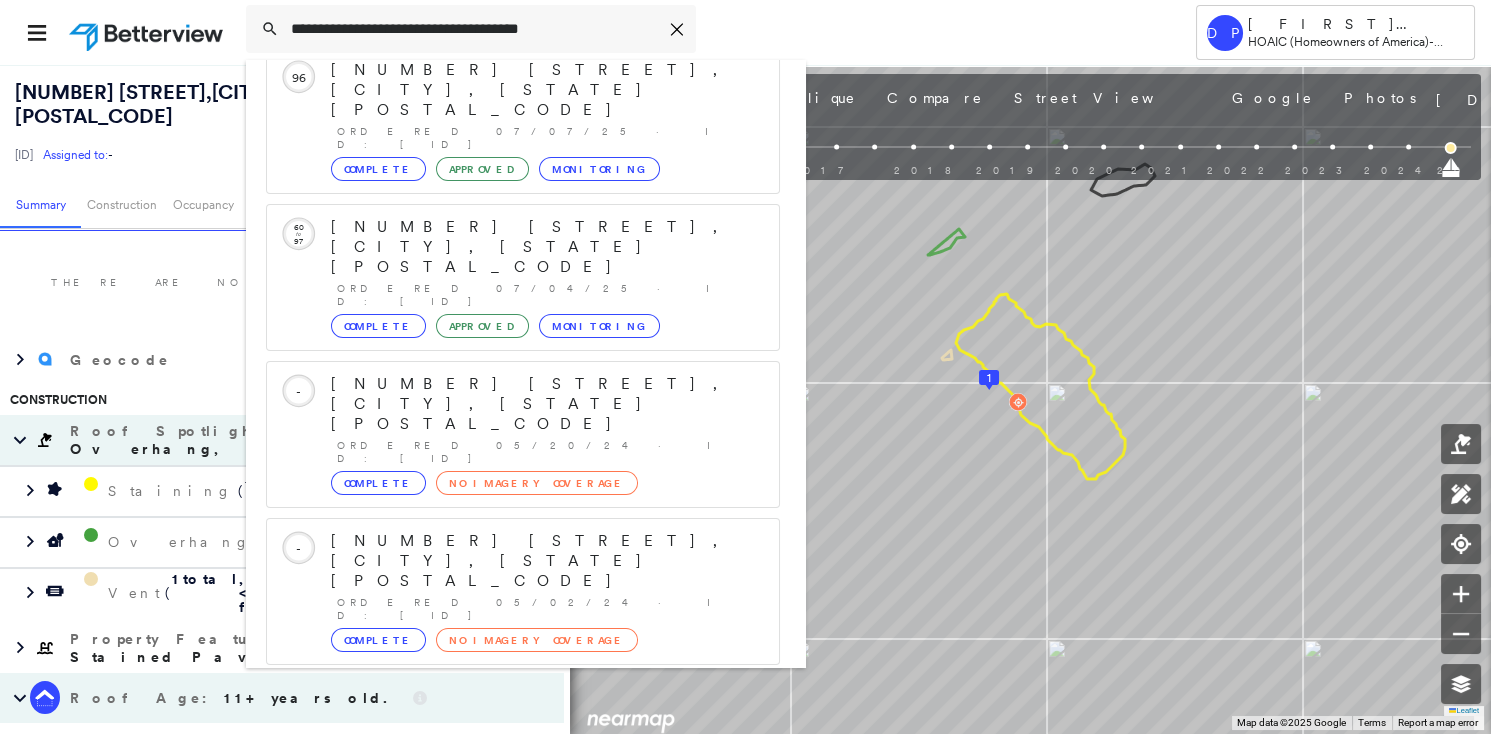 click 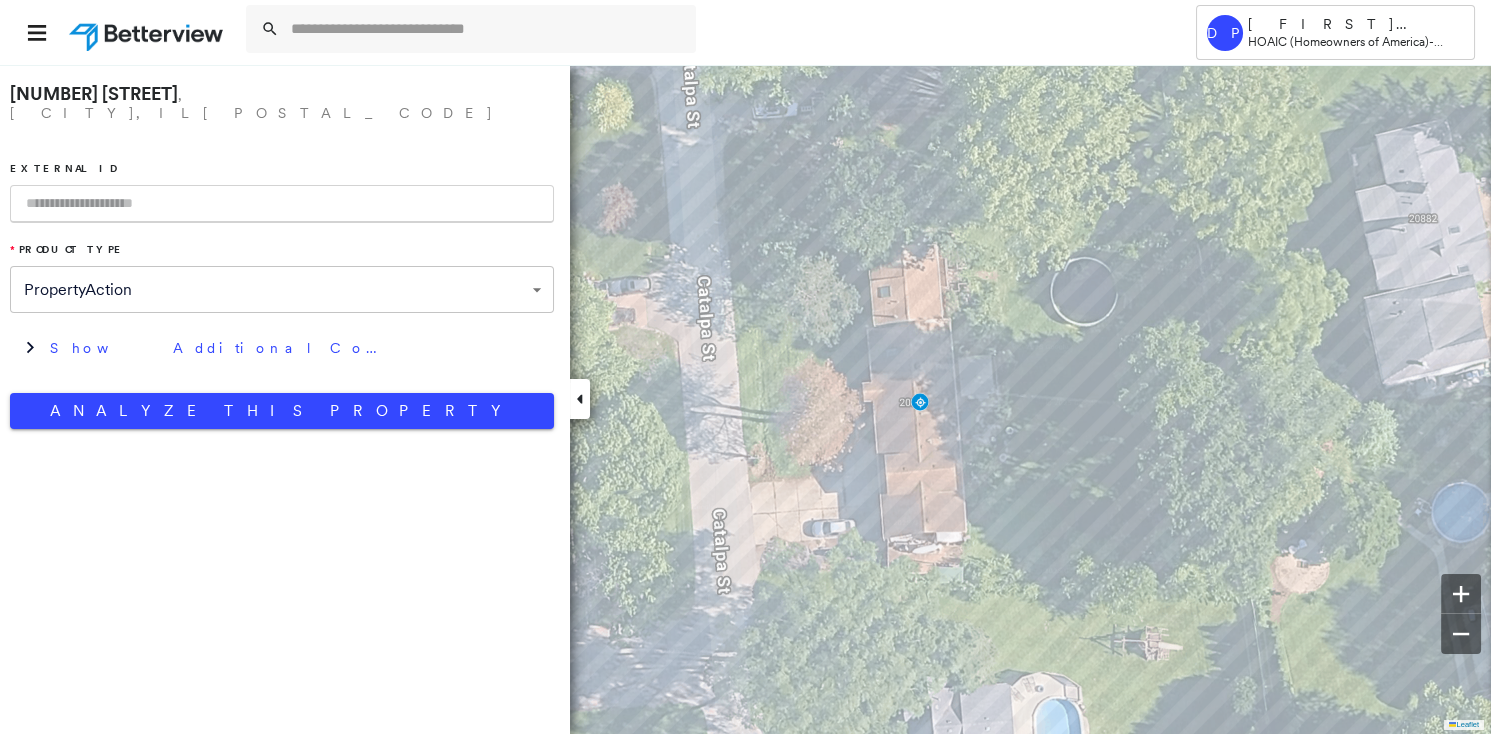 click at bounding box center (282, 204) 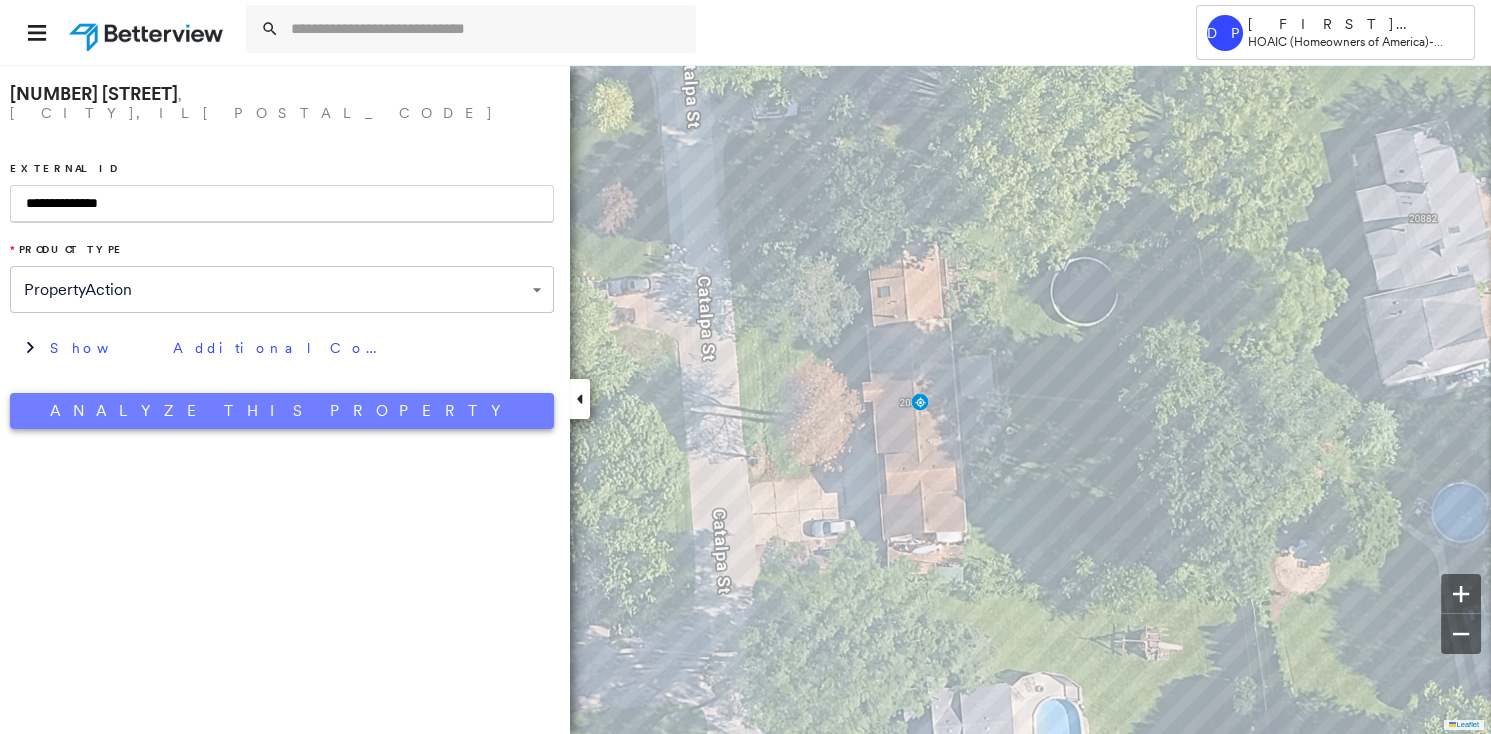 type on "**********" 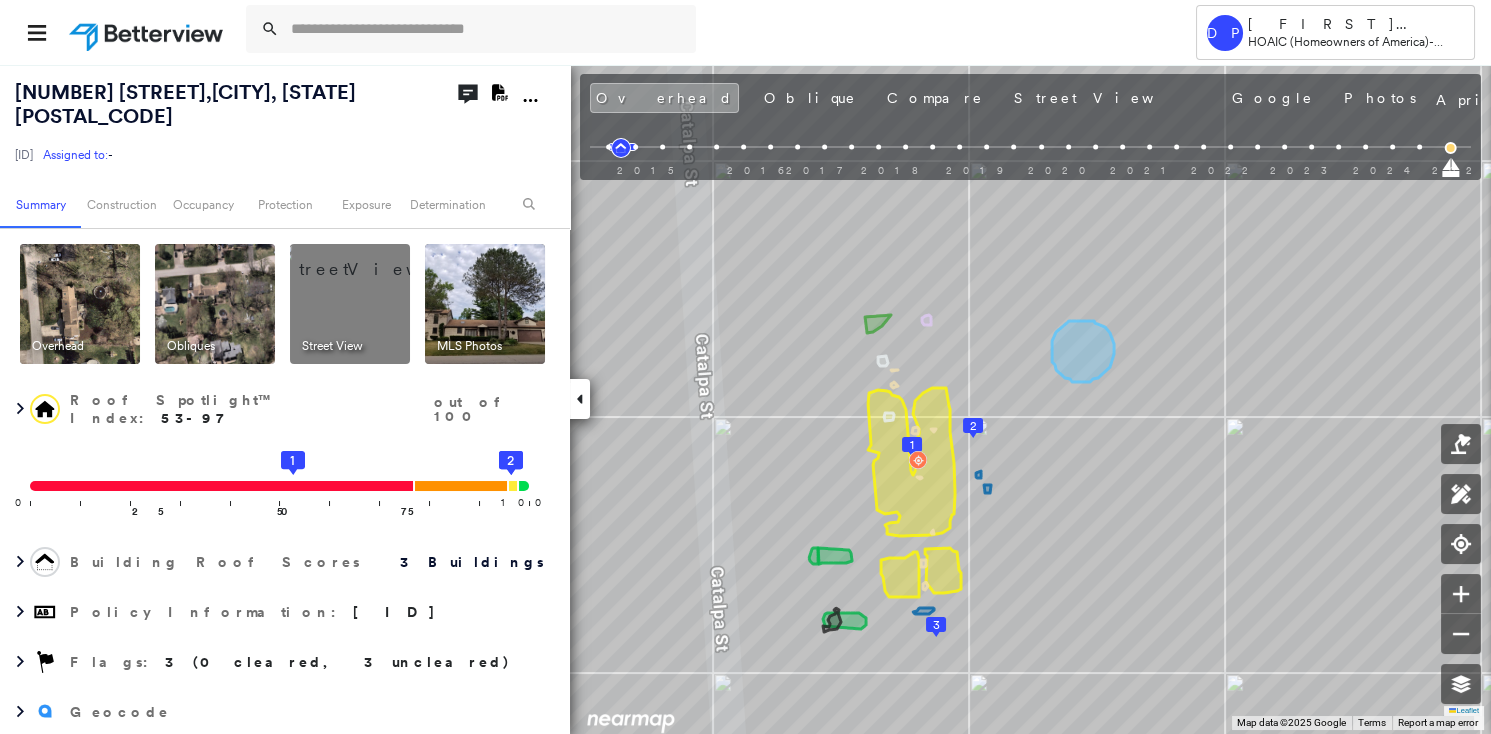 scroll, scrollTop: 272, scrollLeft: 0, axis: vertical 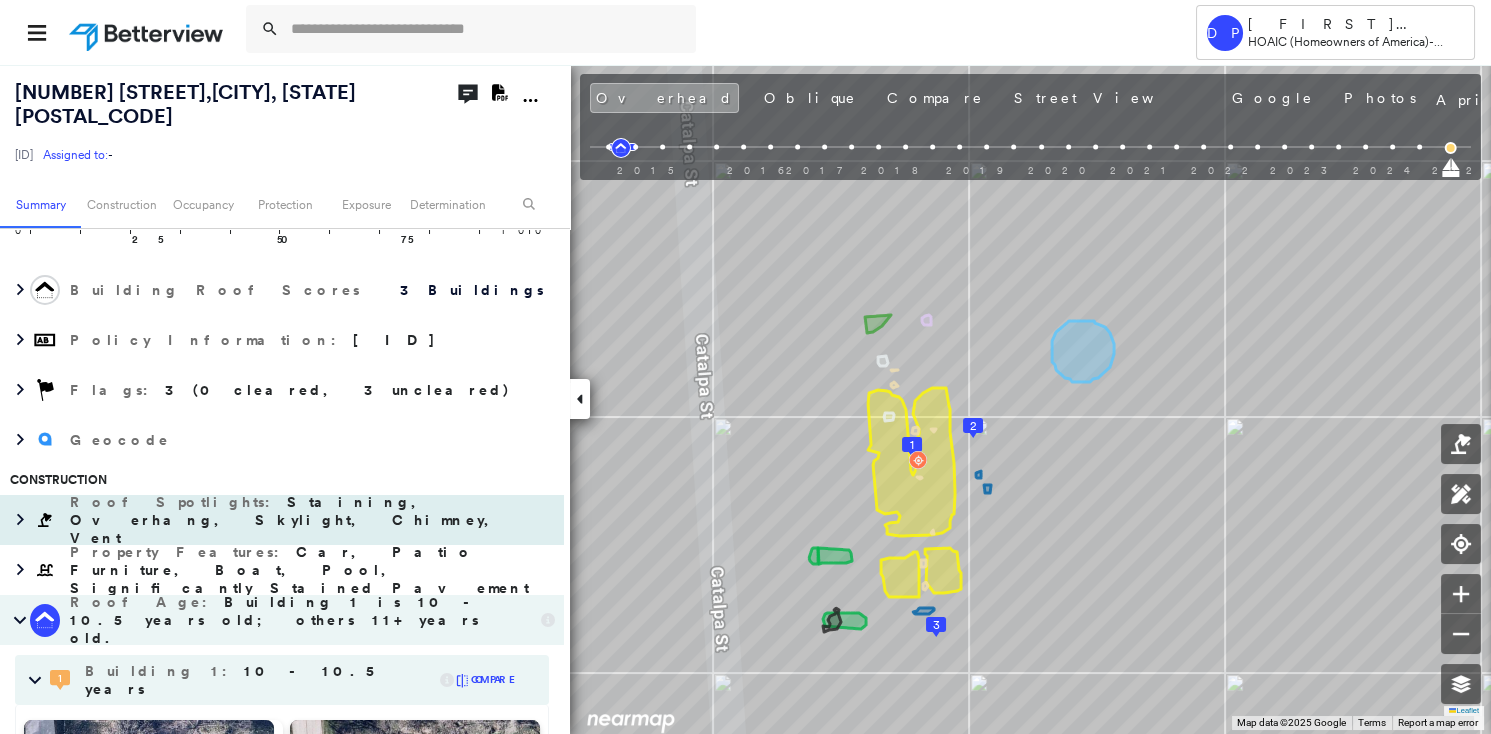 click on "Staining, Overhang, Skylight, Chimney, Vent" at bounding box center (289, 520) 